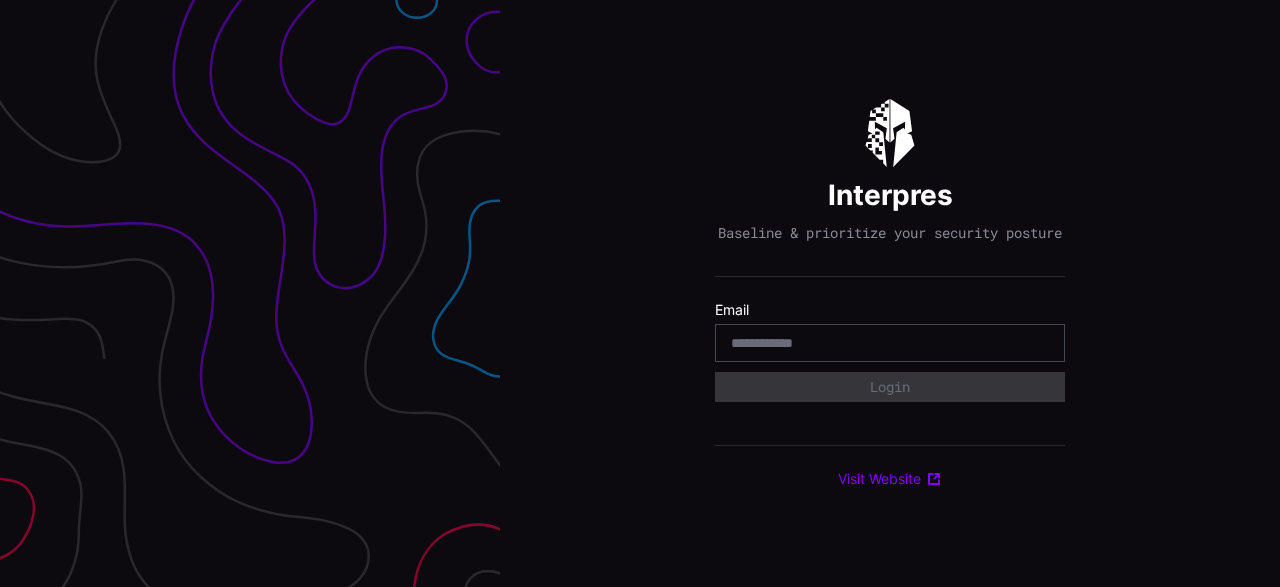 scroll, scrollTop: 0, scrollLeft: 0, axis: both 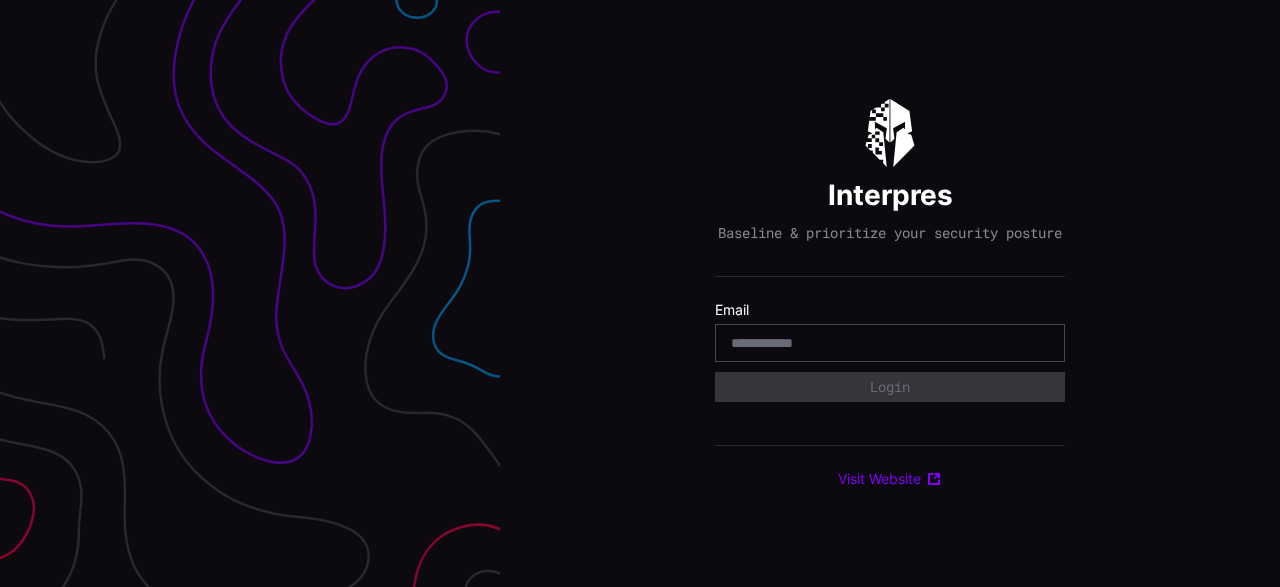 click at bounding box center (890, 343) 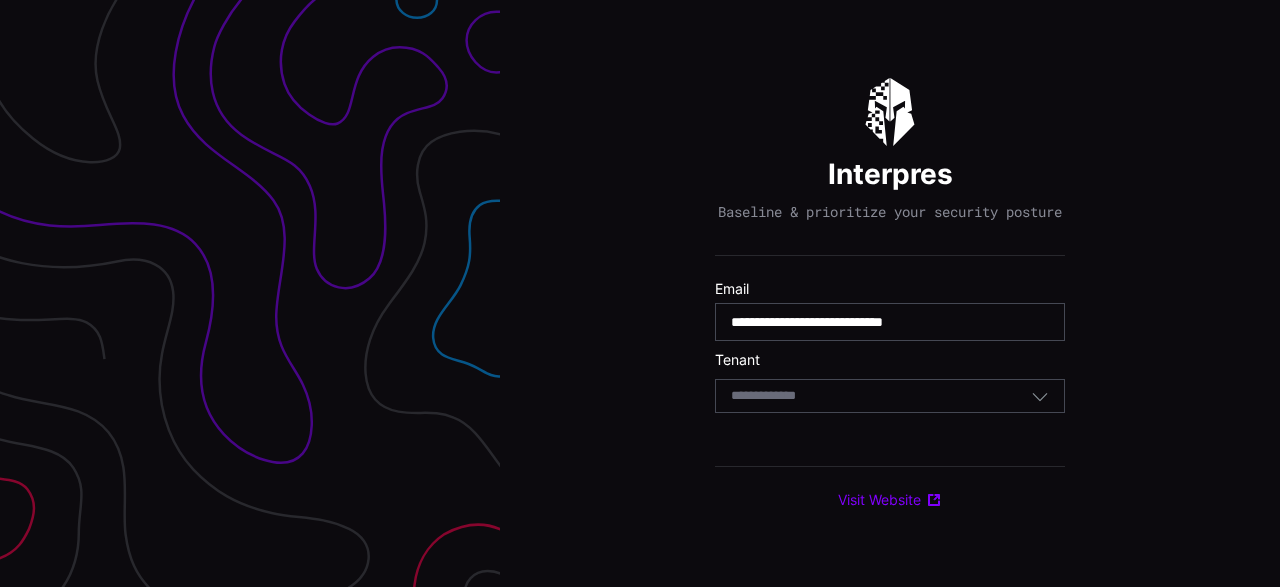 type on "**********" 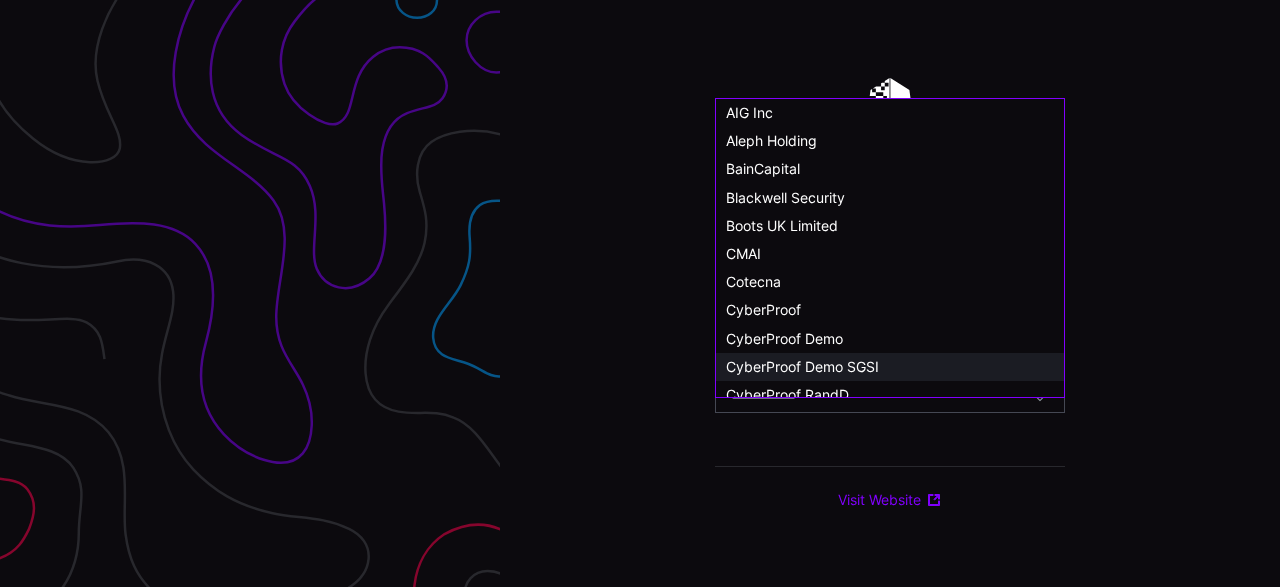 click on "CyberProof Demo SGSI" at bounding box center [802, 366] 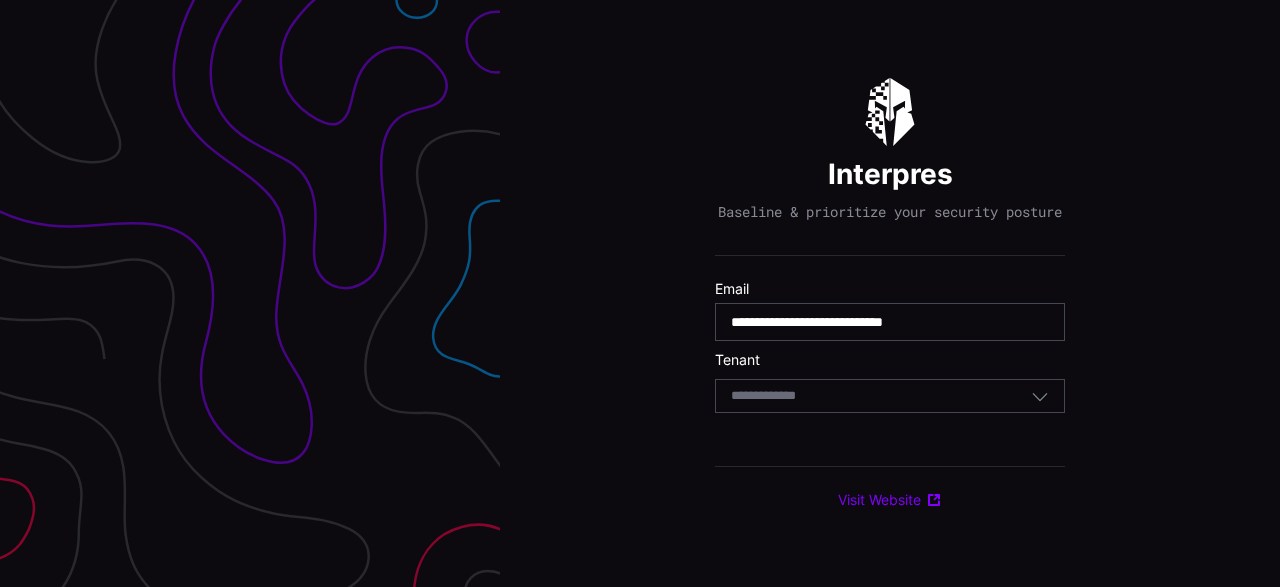 type 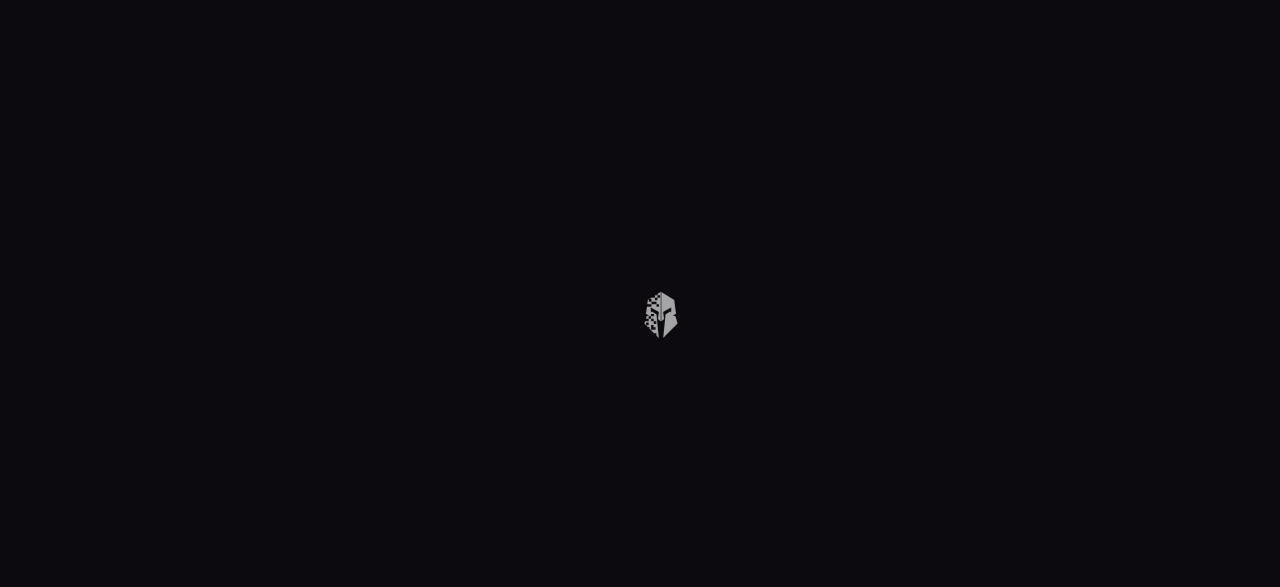 scroll, scrollTop: 0, scrollLeft: 0, axis: both 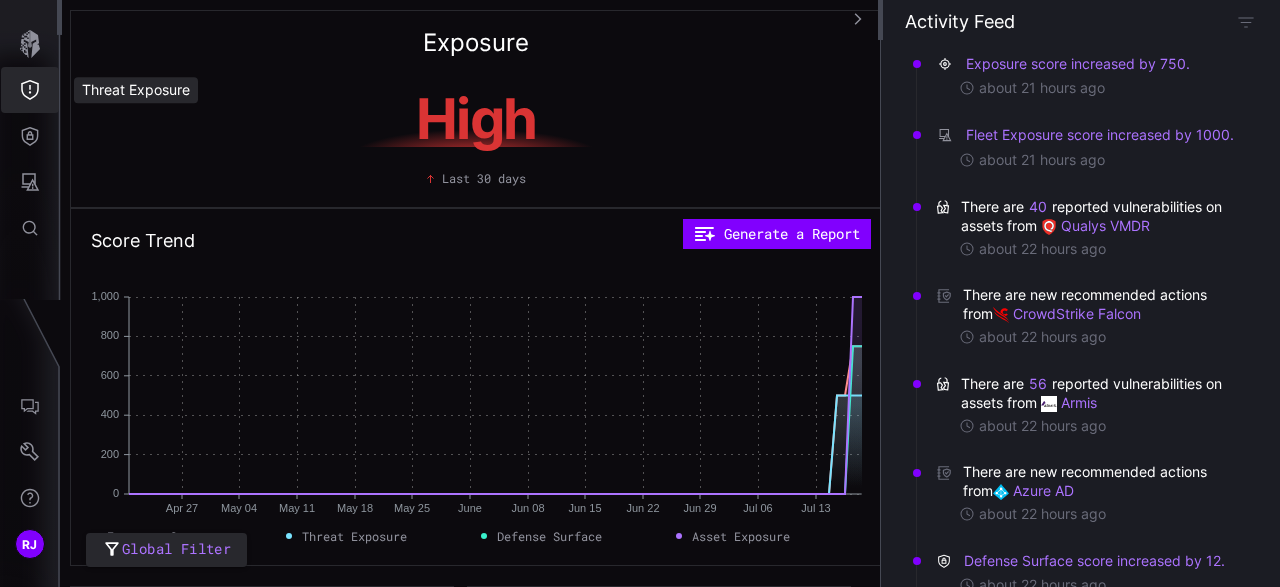 click at bounding box center [30, 90] 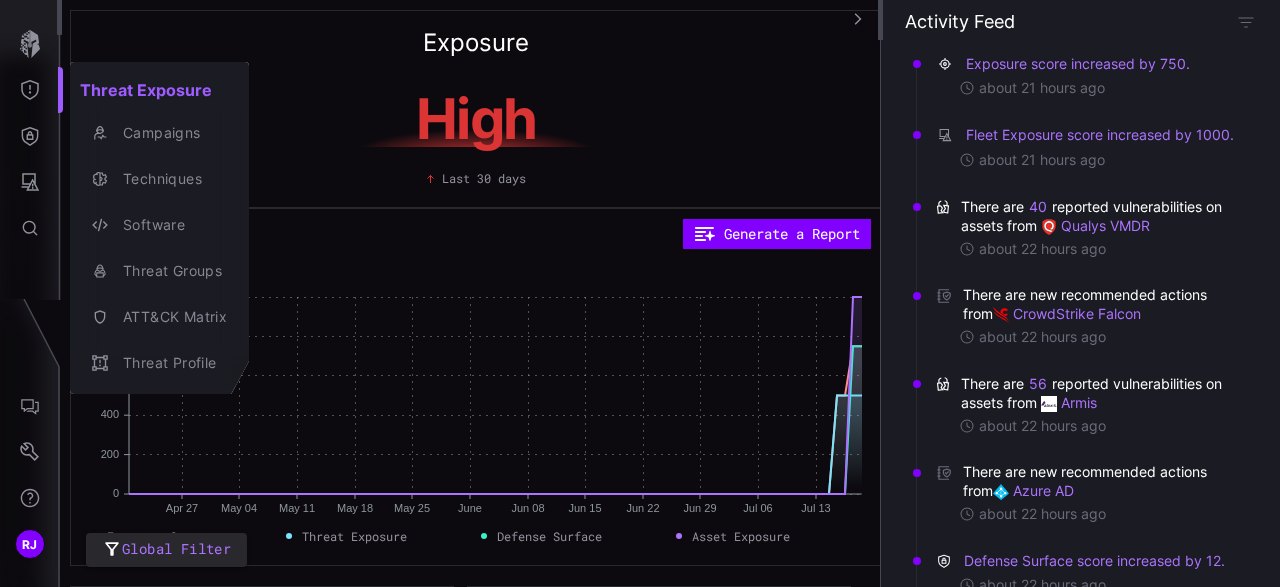 click at bounding box center (640, 293) 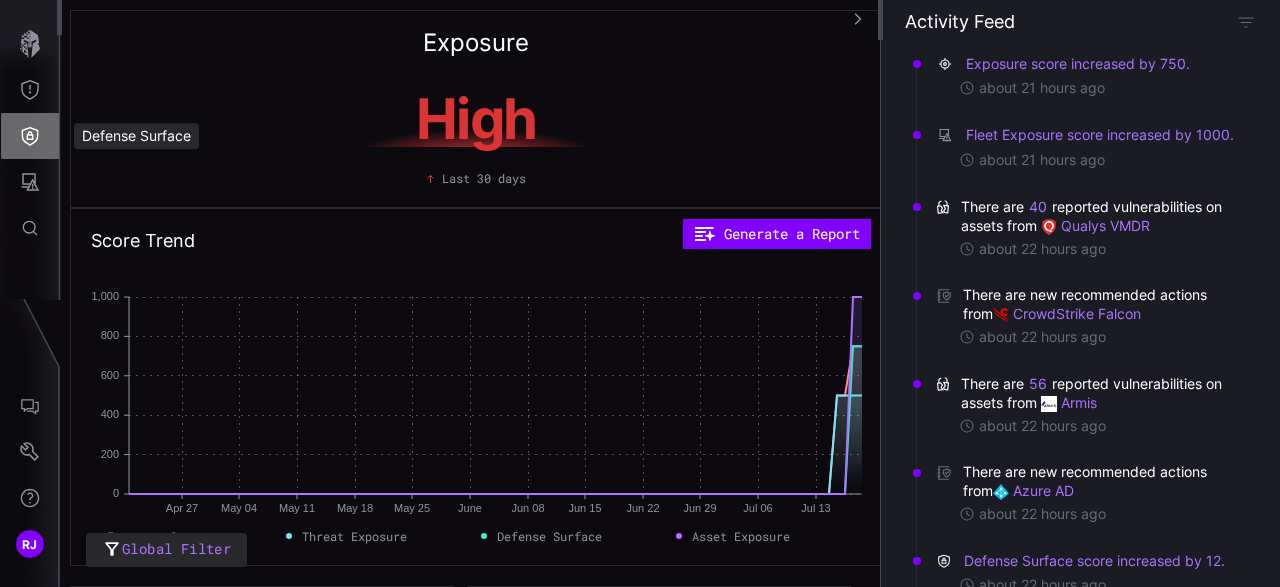 click 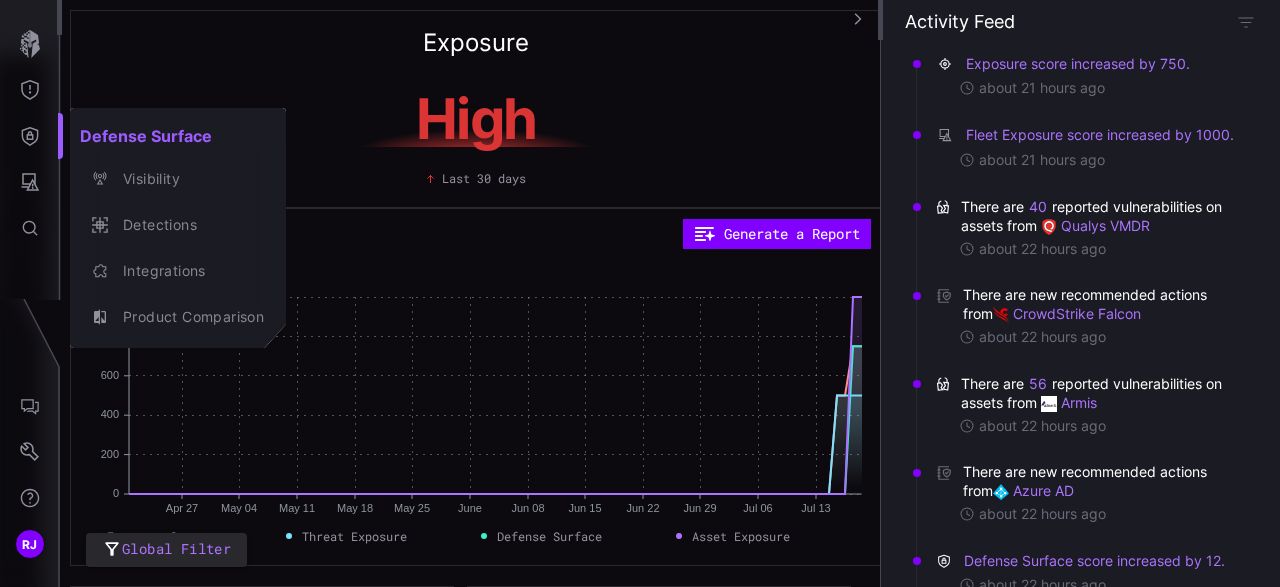 click at bounding box center (640, 293) 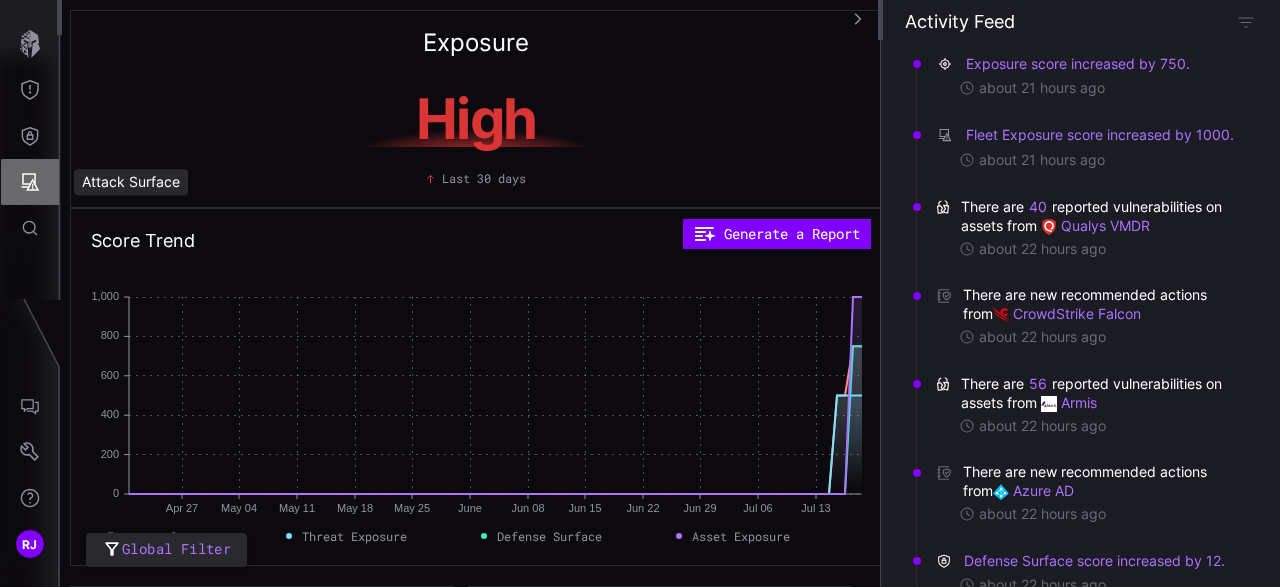 click 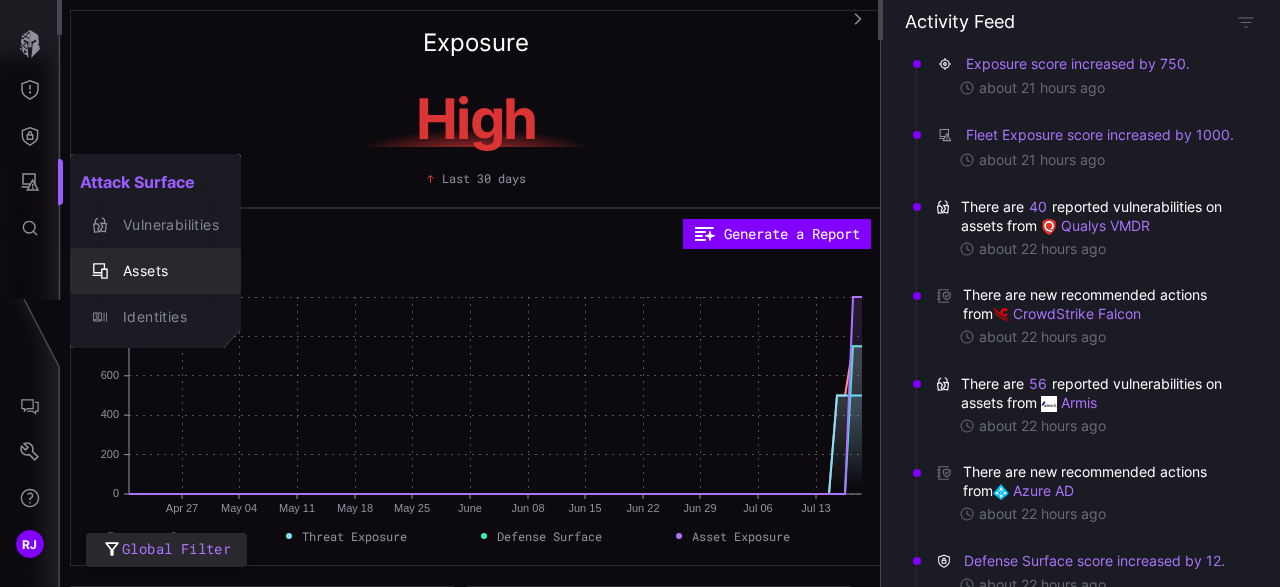 click on "Assets" at bounding box center (166, 271) 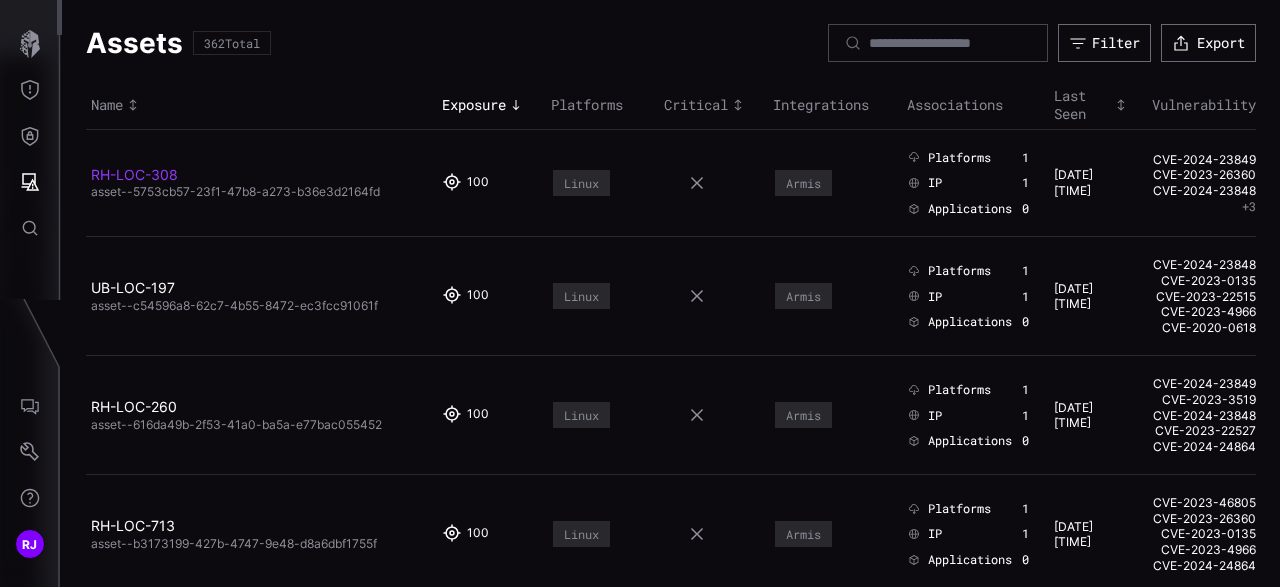 click on "RH-LOC-308" at bounding box center (134, 174) 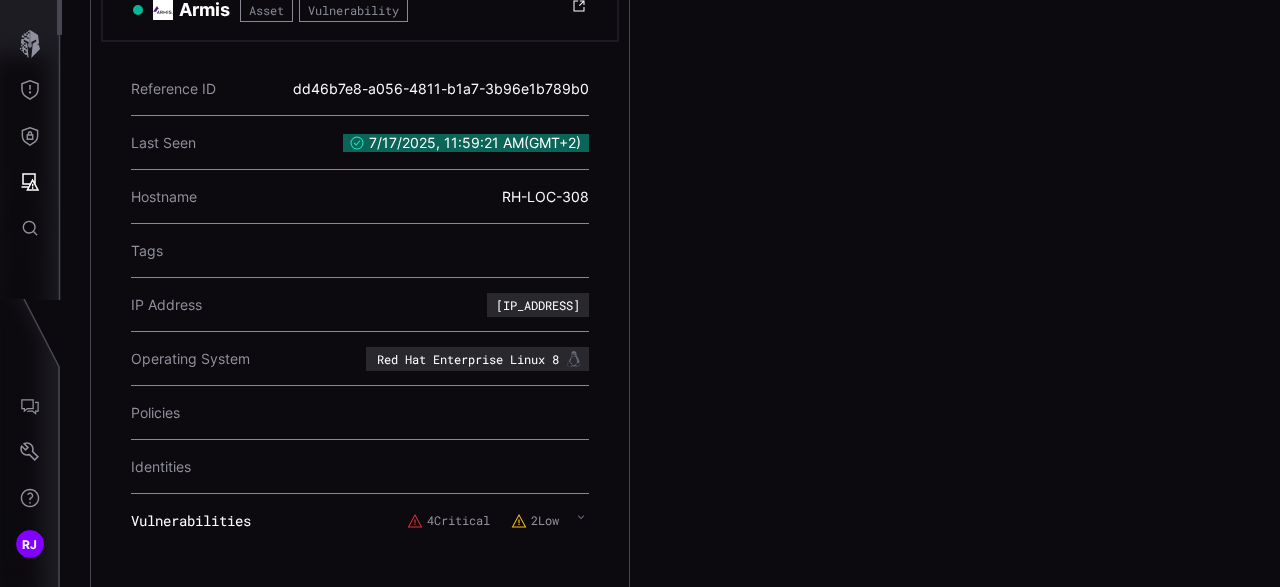 scroll, scrollTop: 0, scrollLeft: 0, axis: both 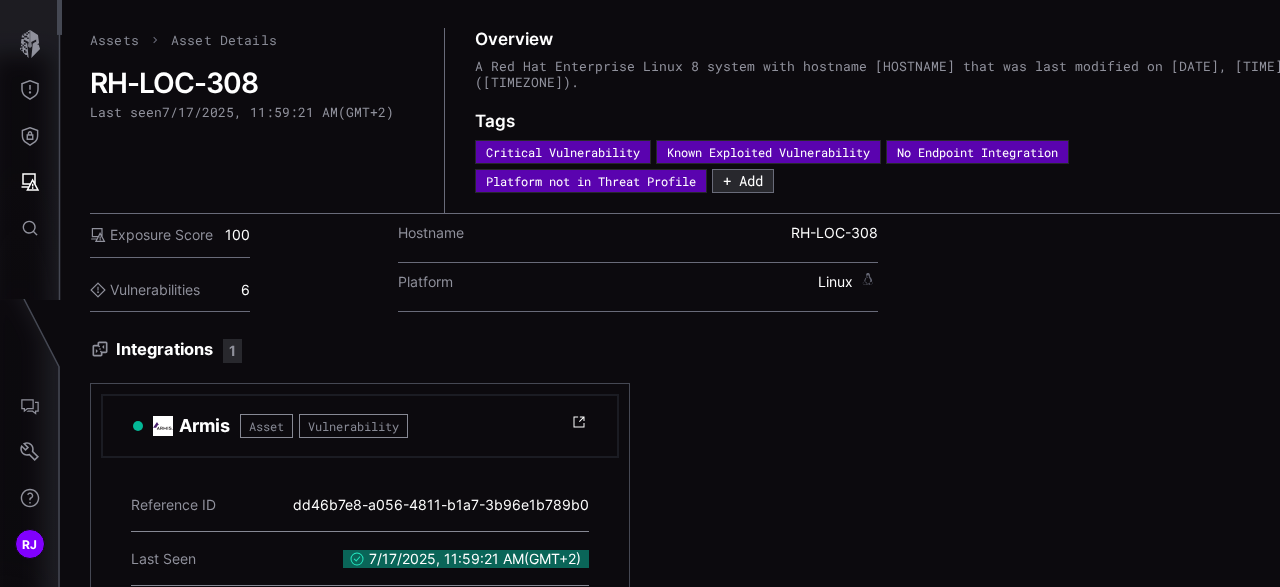type 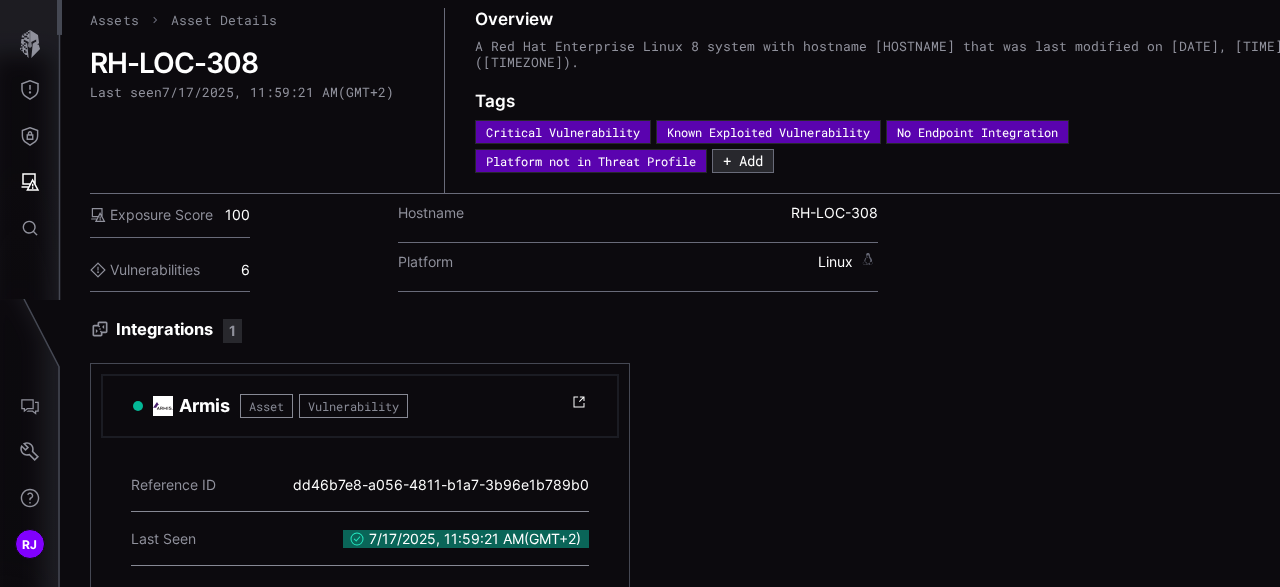 scroll, scrollTop: 0, scrollLeft: 0, axis: both 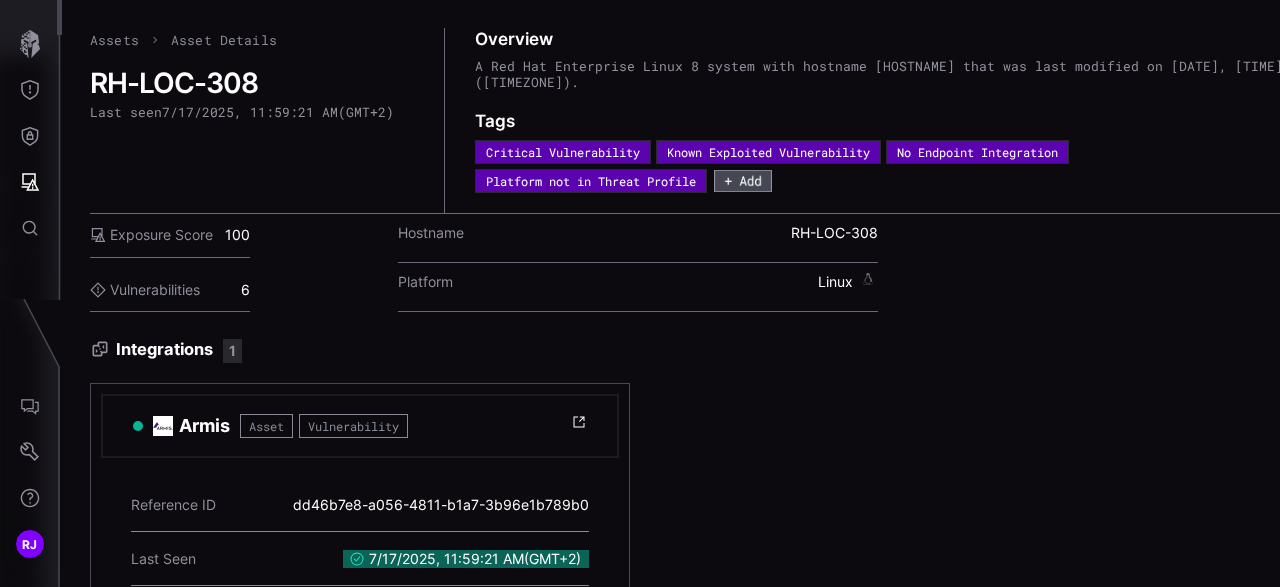 click on "+ Add" at bounding box center (743, 181) 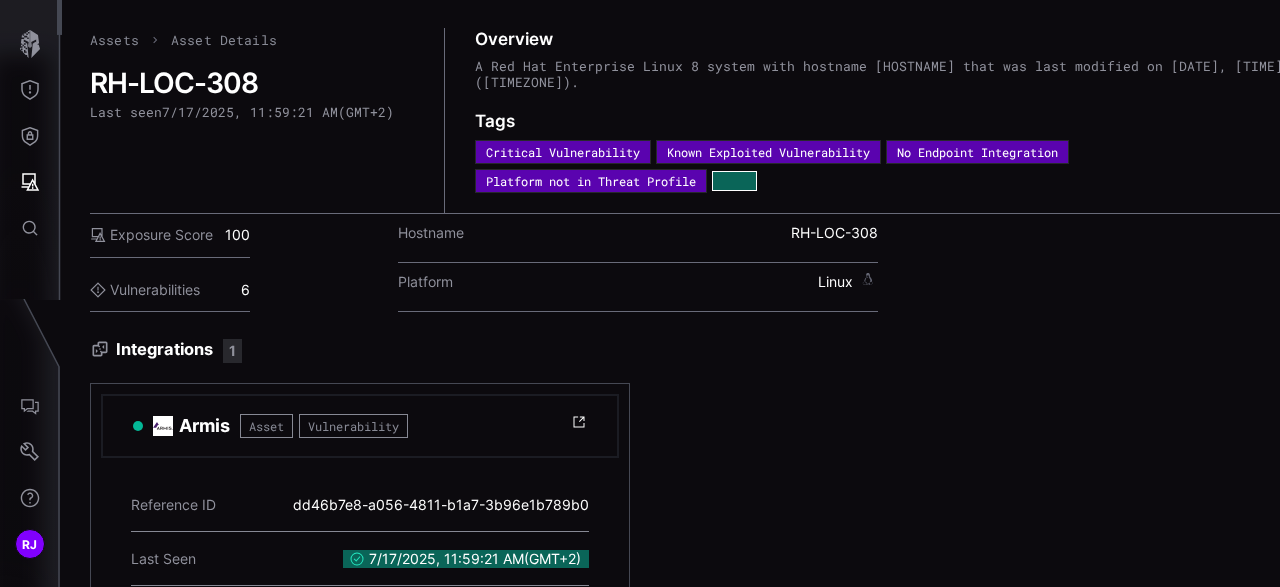 type 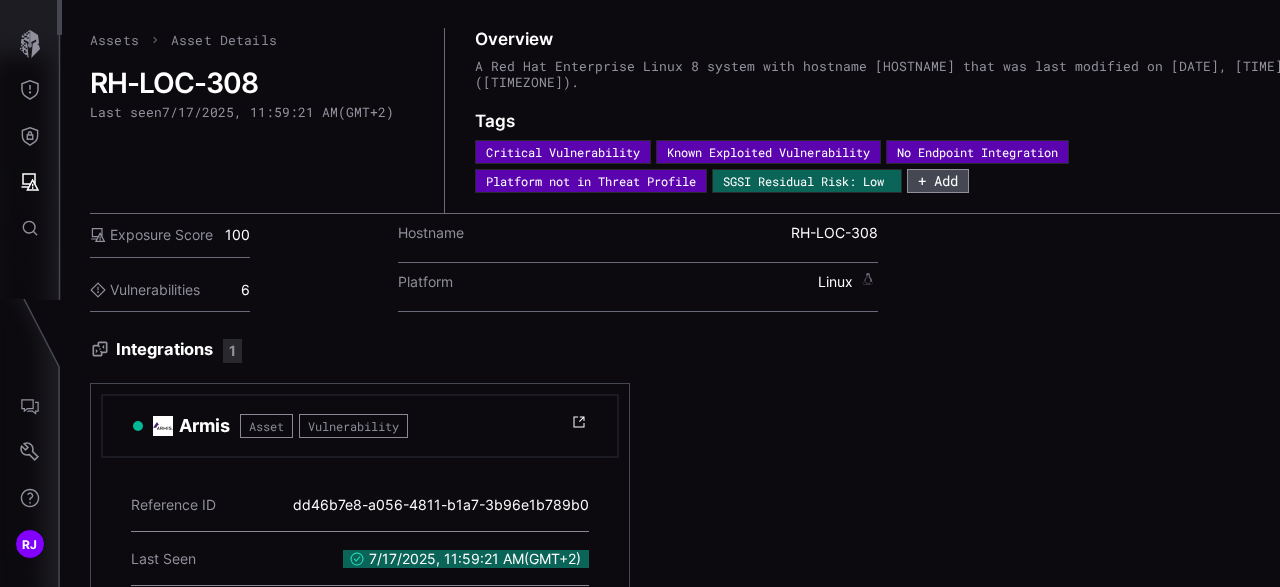 click on "+ Add" at bounding box center (938, 181) 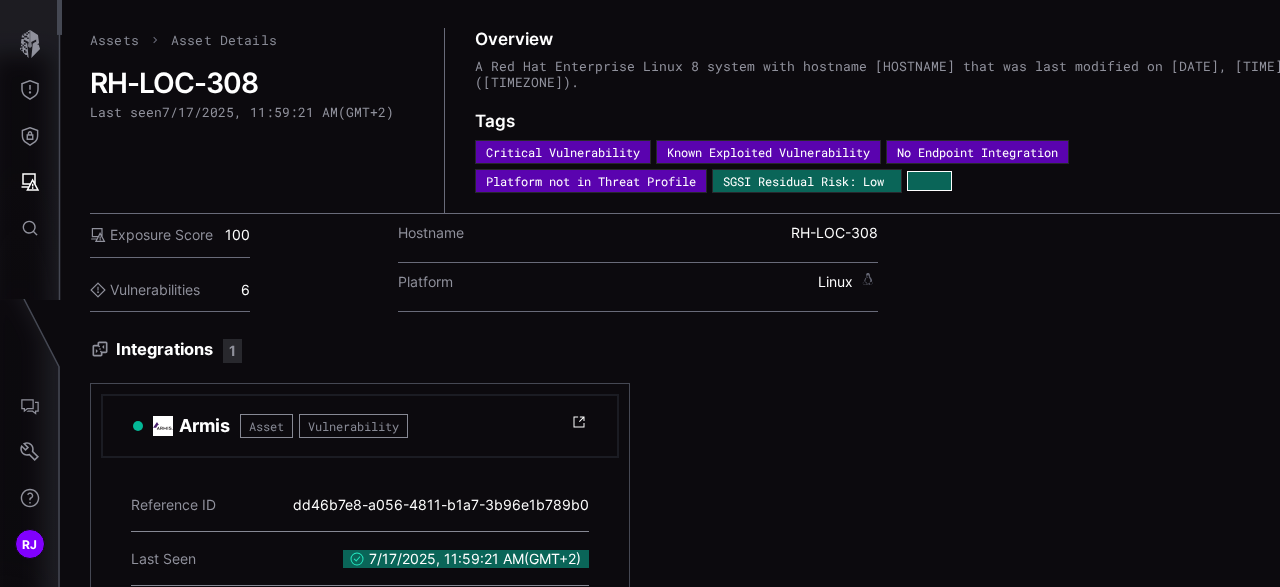 type 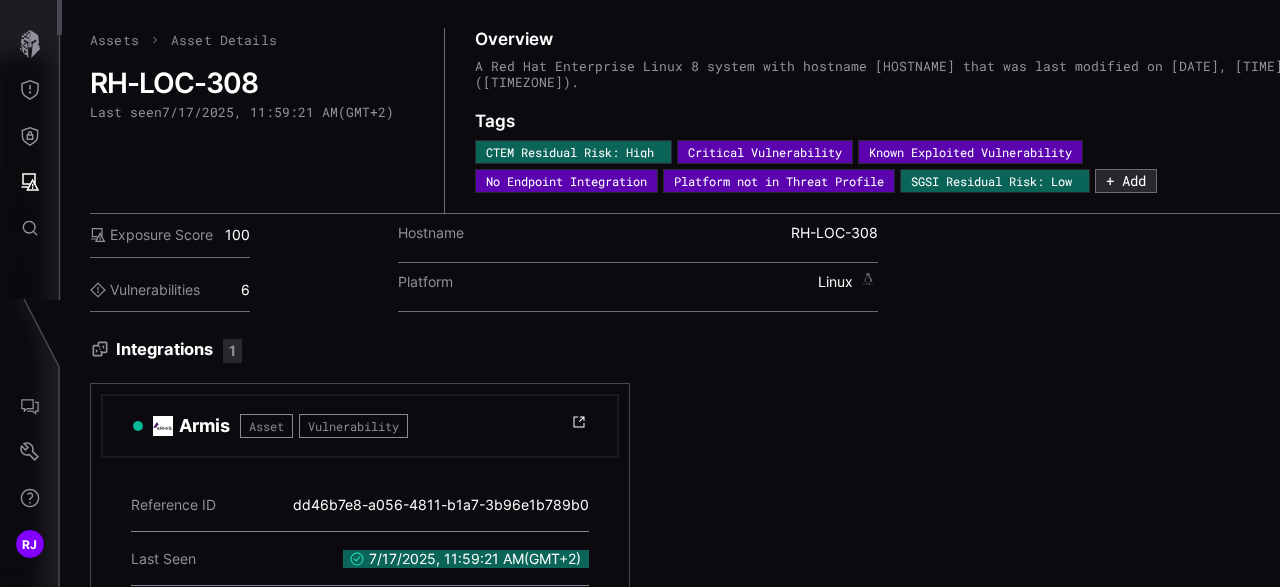 type 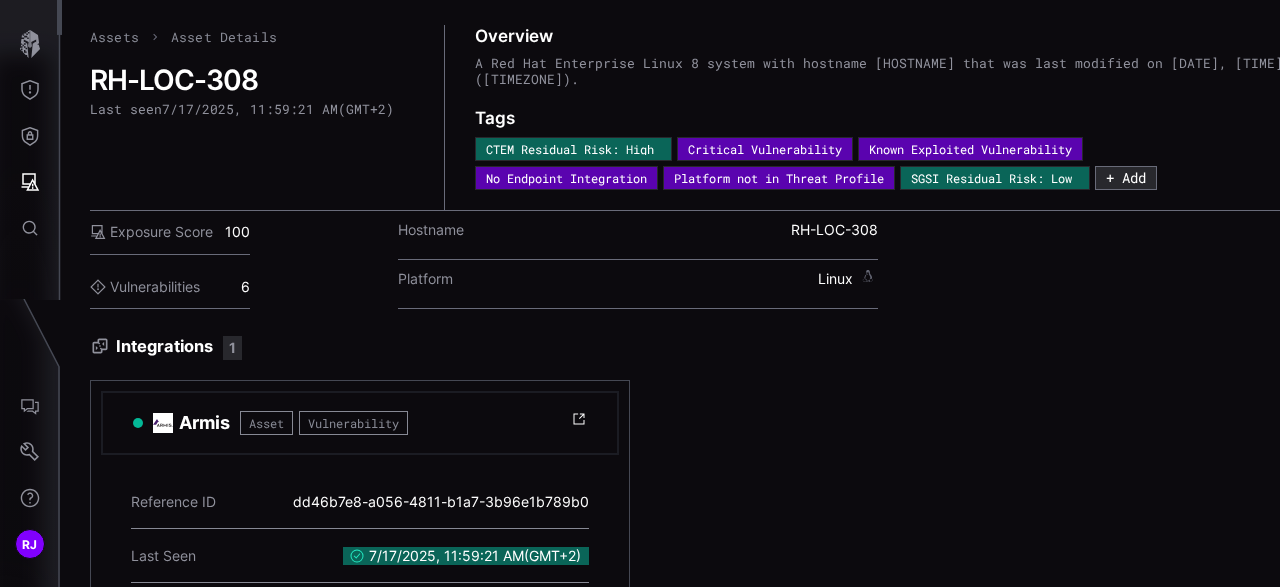 scroll, scrollTop: 0, scrollLeft: 0, axis: both 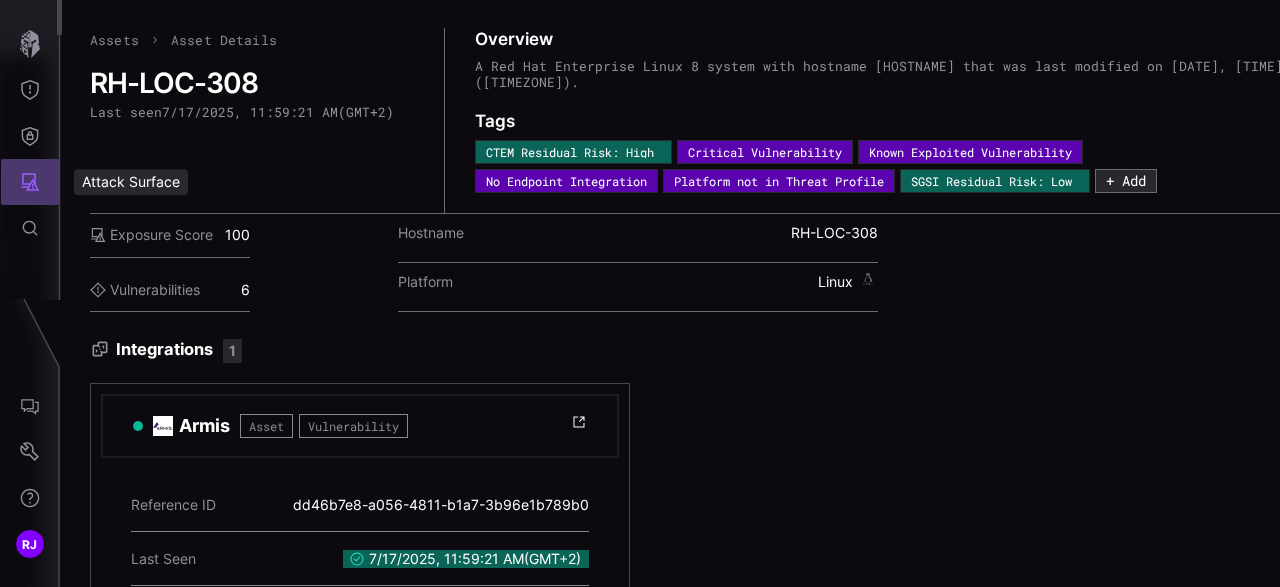 click 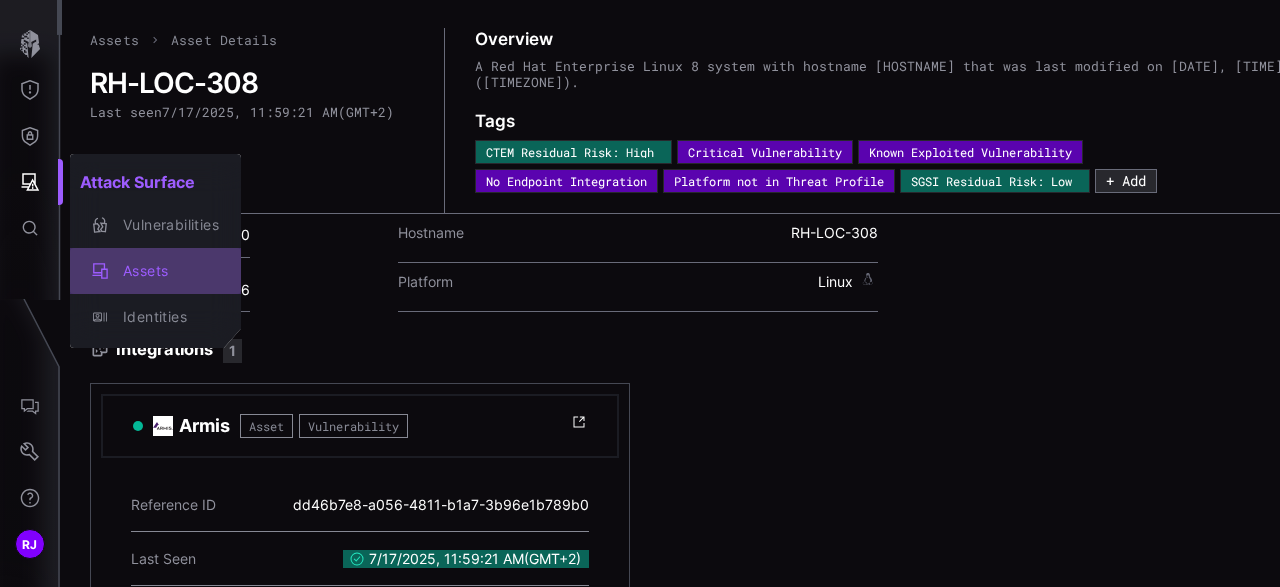 click on "Assets" at bounding box center [166, 271] 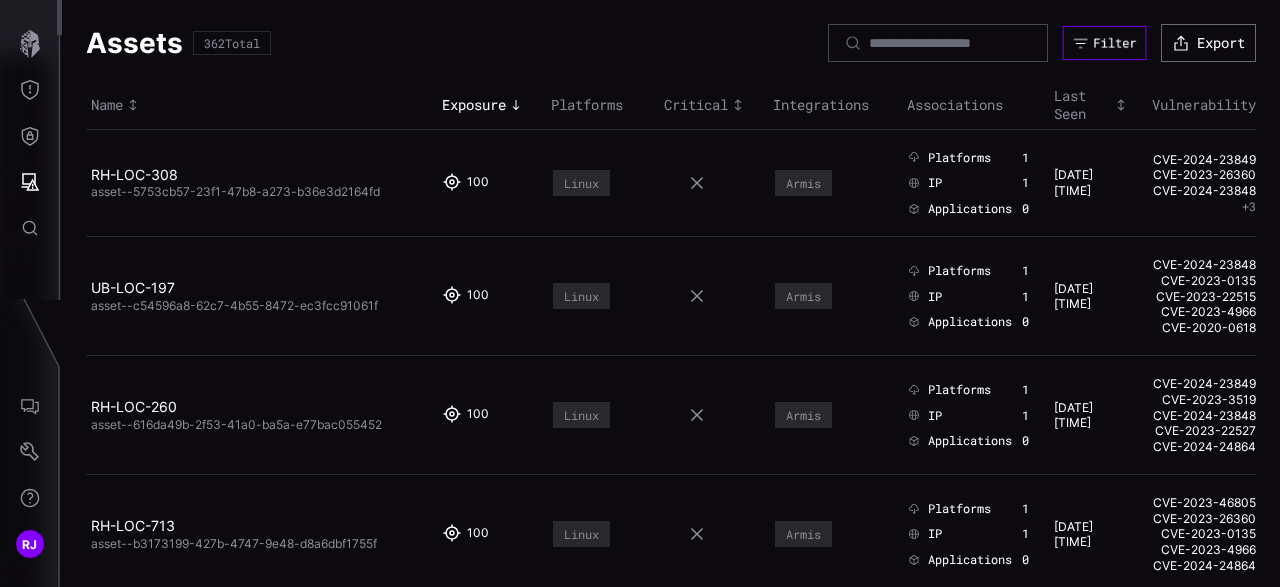 click on "Filter" at bounding box center [1114, 43] 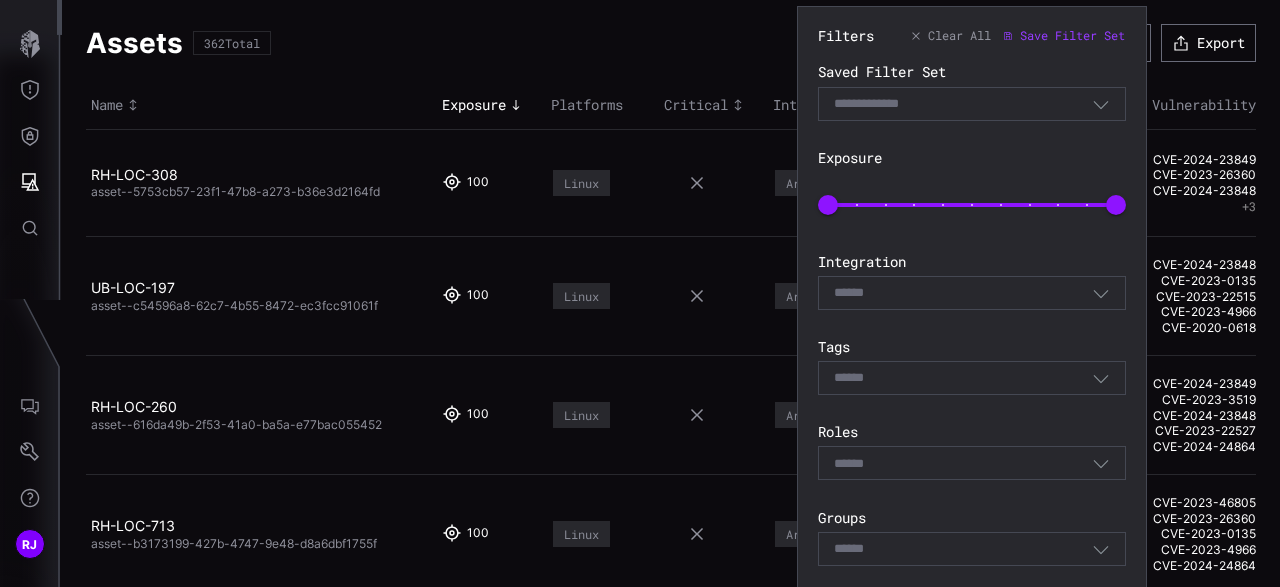 click on "Select" at bounding box center [963, 293] 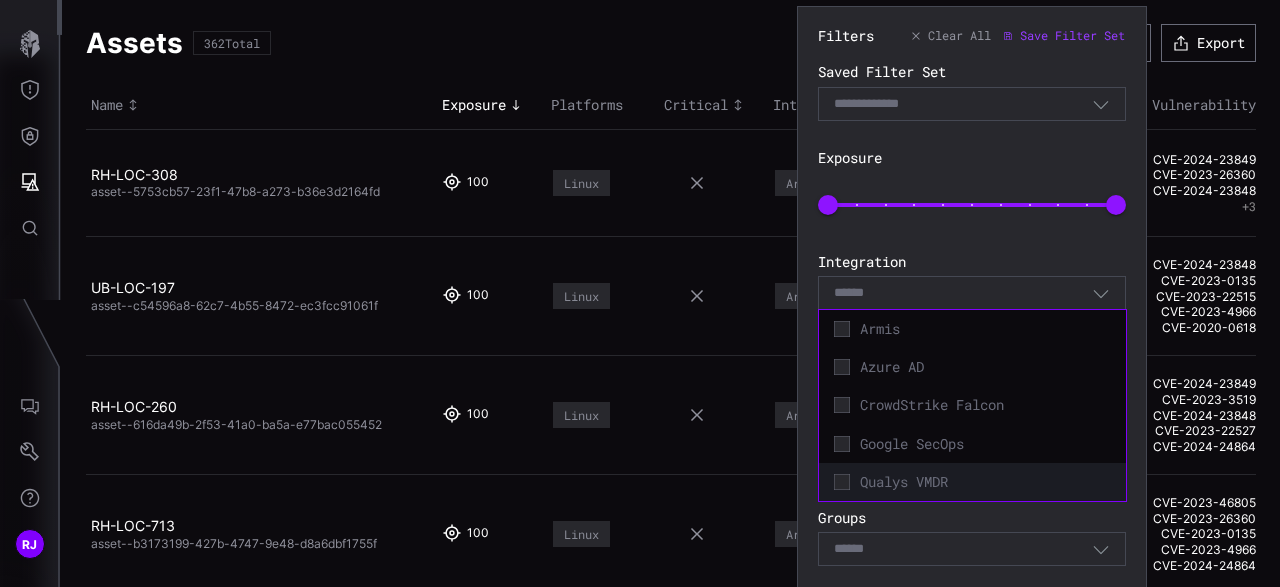 click on "Qualys VMDR" at bounding box center [985, 482] 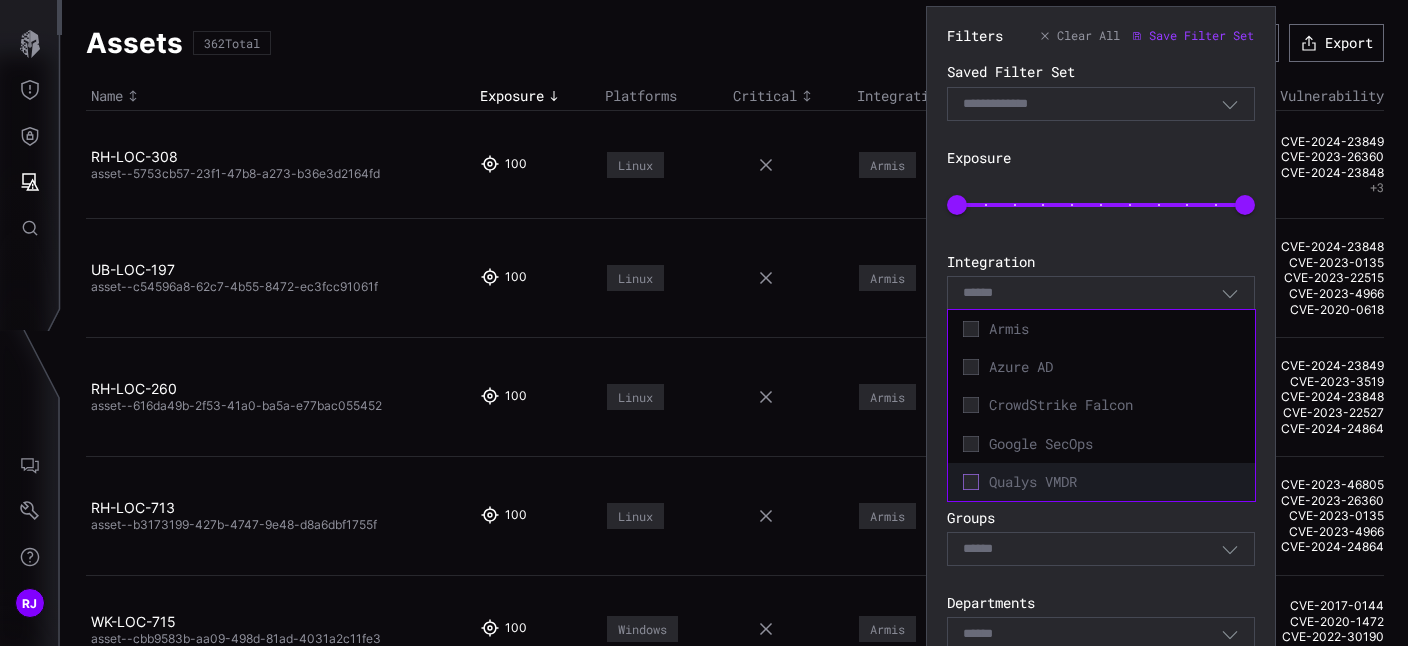 click 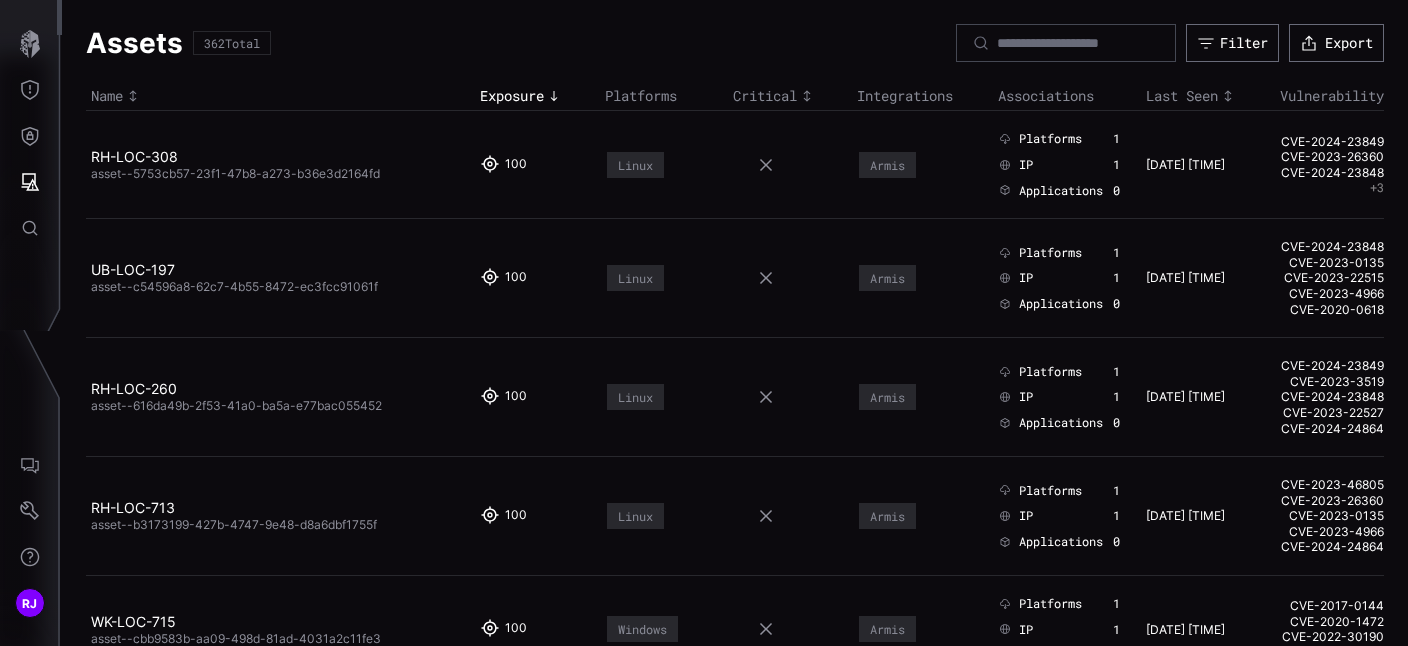 click on "Assets 362  Total Filter Export Name Exposure Platforms Critical Integrations Associations Last Seen Vulnerability [HOSTNAME] asset--5753cb57-23f1-47b8-a273-b36e3d2164fd 100 Linux Armis   Platforms 1   IP 1   Applications 0 [DATE] [TIME] [TIMEZONE] CVE-2024-23849 CVE-2023-26360 CVE-2024-23848 + 3 [HOSTNAME] asset--c54596a8-62c7-4b55-8472-ec3fcc91061f 100 Linux Armis   Platforms 1   IP 1   Applications 0 [DATE] [TIME] [TIMEZONE] CVE-2024-23848 CVE-2023-0135 CVE-2023-22515 CVE-2023-4966 CVE-2020-0618 [HOSTNAME] asset--616da49b-2f53-41a0-ba5a-e77bac055452 100 Linux Armis   Platforms 1   IP 1   Applications 0 [DATE] [TIME] [TIMEZONE] CVE-2024-23849 CVE-2023-3519 CVE-2024-23848 CVE-2023-22527 CVE-2024-24864 [HOSTNAME] asset--b3173199-427b-4747-9e48-d8a6dbf1755f 100 Linux Armis   Platforms 1   IP 1   Applications 0 [DATE] [TIME] [TIMEZONE] CVE-2023-46805 CVE-2023-26360 CVE-2023-0135 CVE-2023-4966 CVE-2024-24864 [HOSTNAME] asset--cbb9583b-aa09-498d-81ad-4031a2c11fe3 100 Windows Armis   Platforms 1   IP 1   0 100   1" at bounding box center [735, 6279] 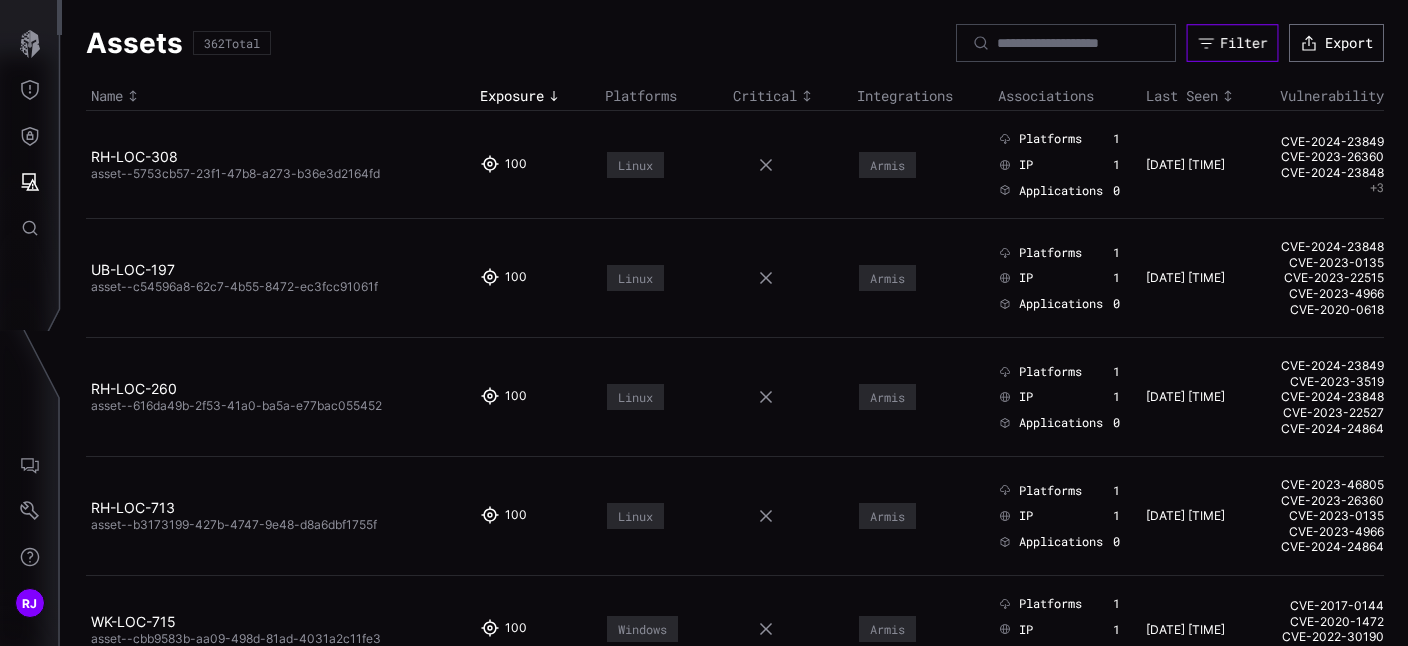 click on "Filter" at bounding box center (1233, 43) 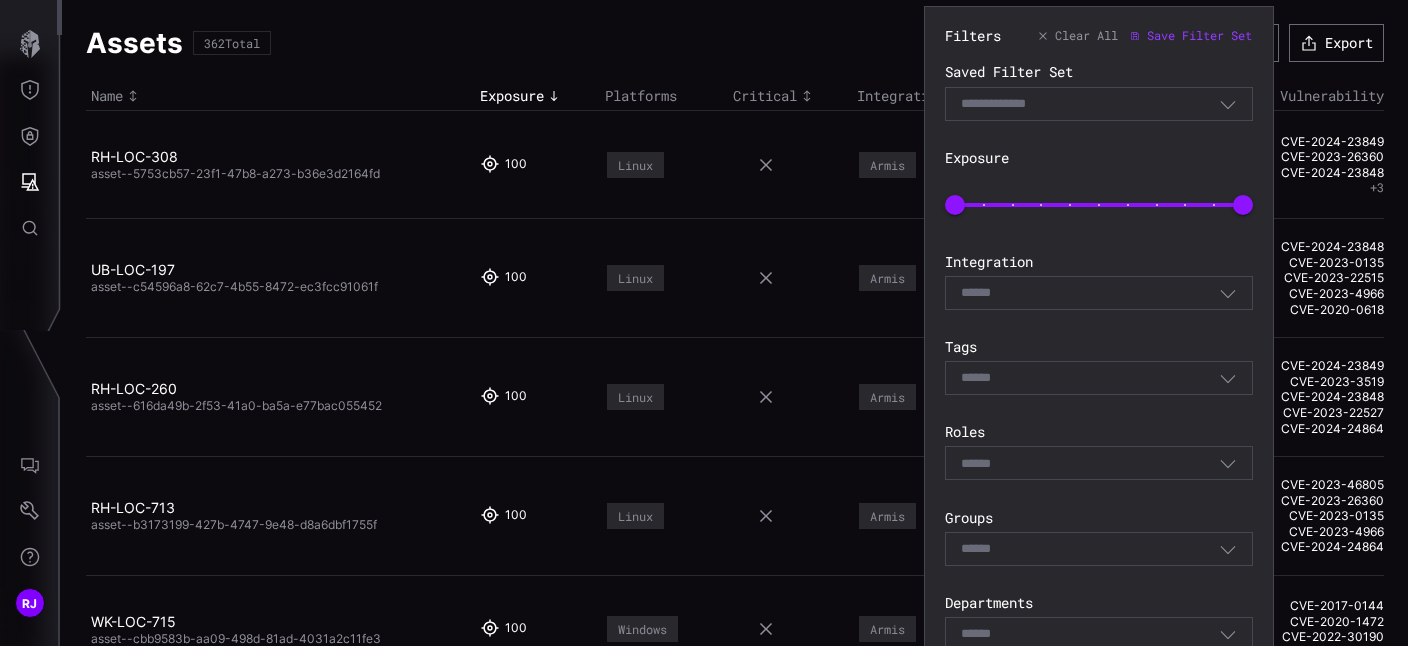 click on "Select" at bounding box center [1099, 293] 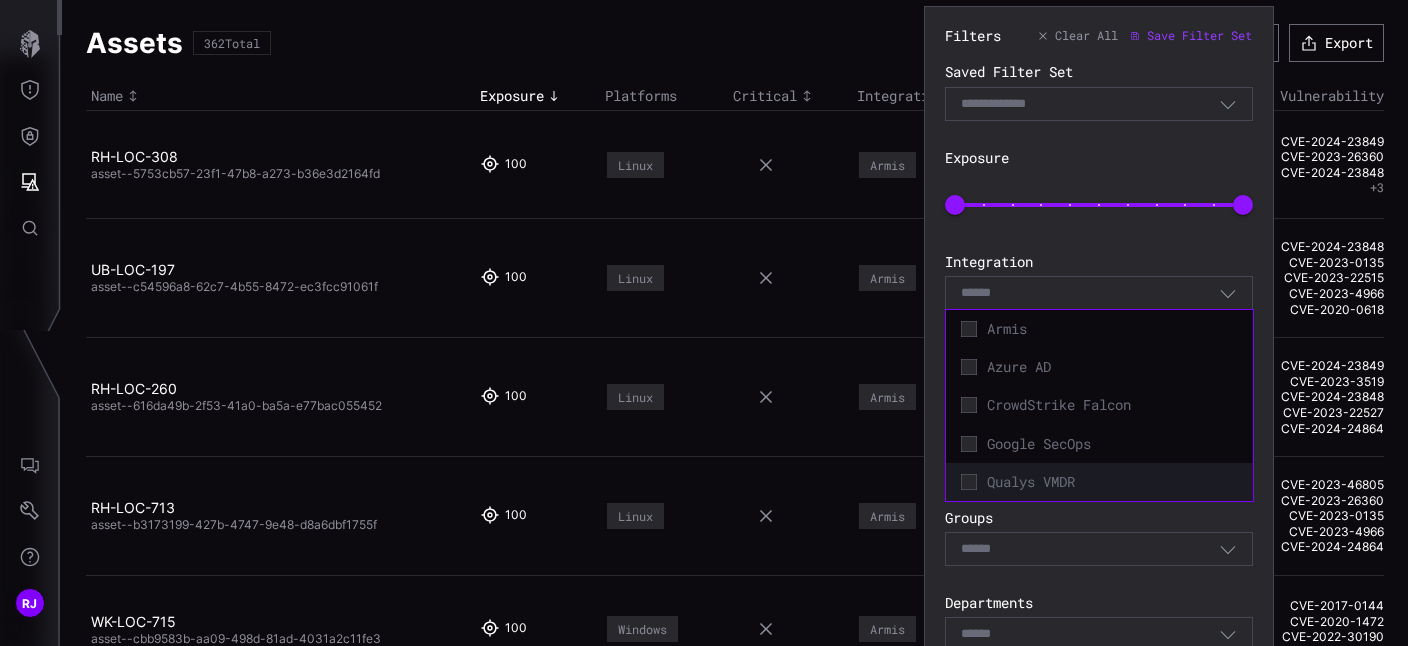 click on "Qualys VMDR" at bounding box center [1099, 482] 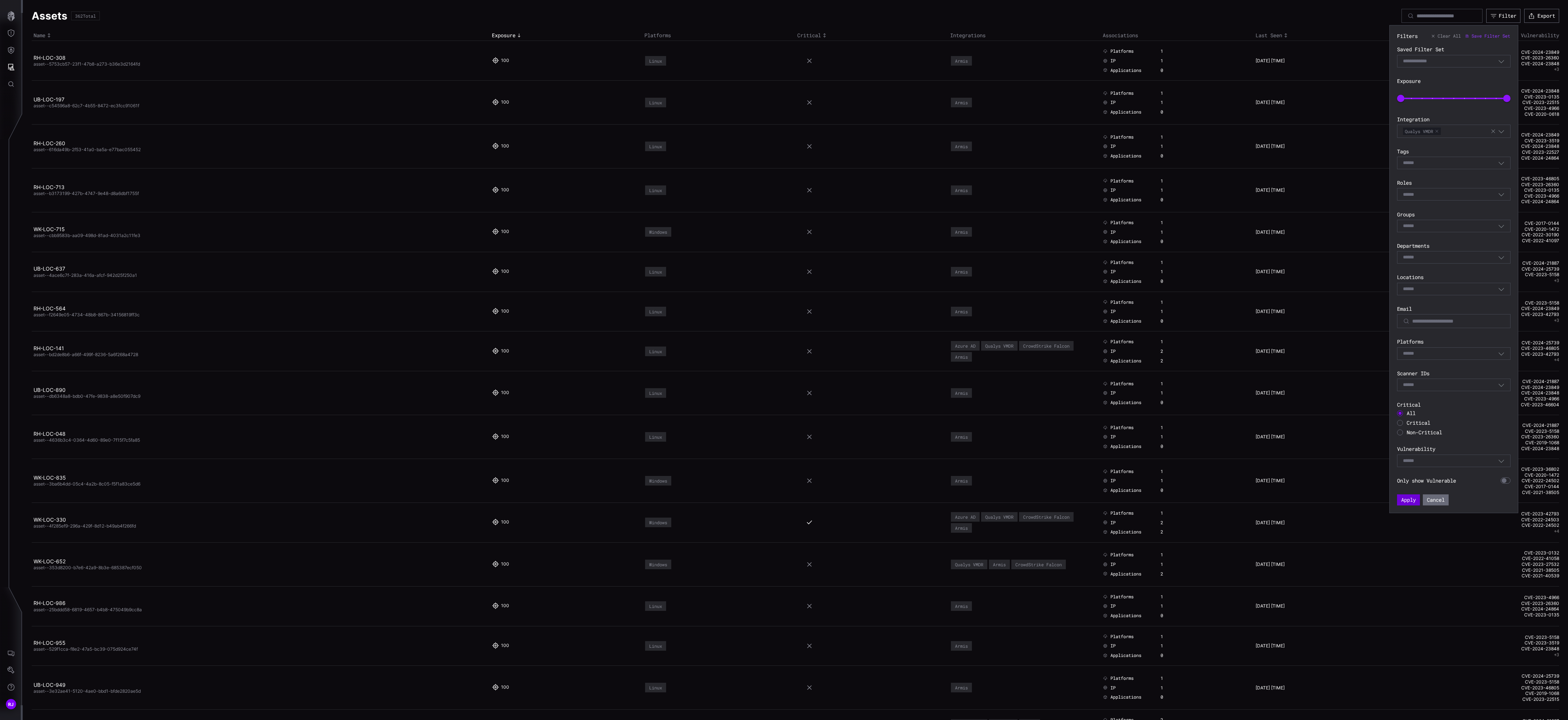 click on "Apply" at bounding box center [1408, 500] 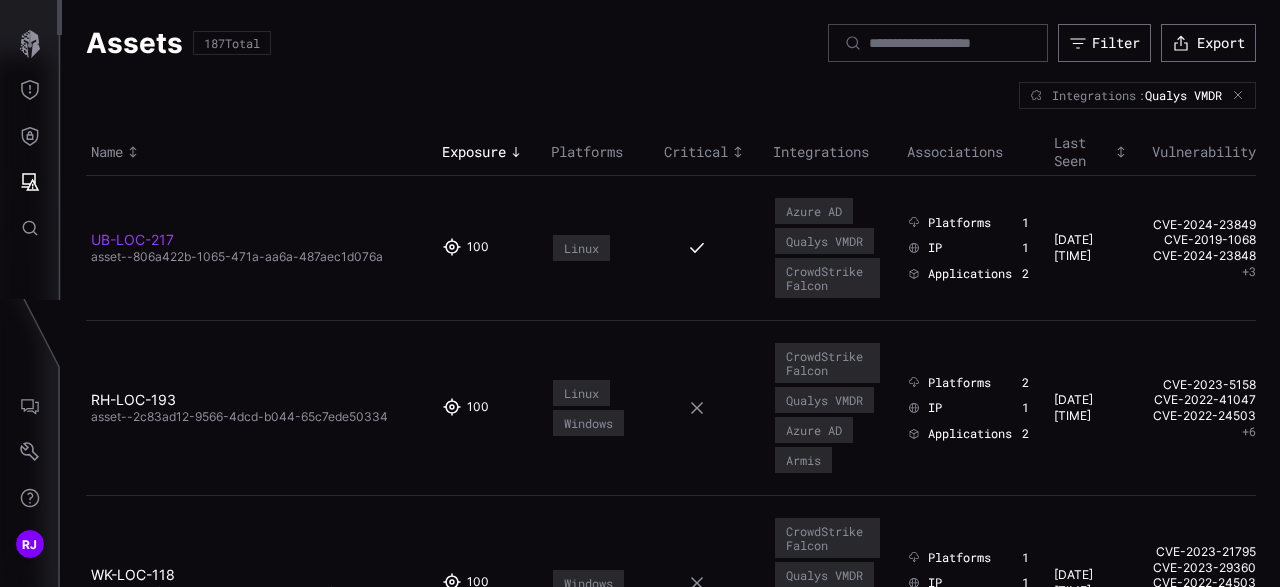 click on "UB-LOC-217" at bounding box center [132, 239] 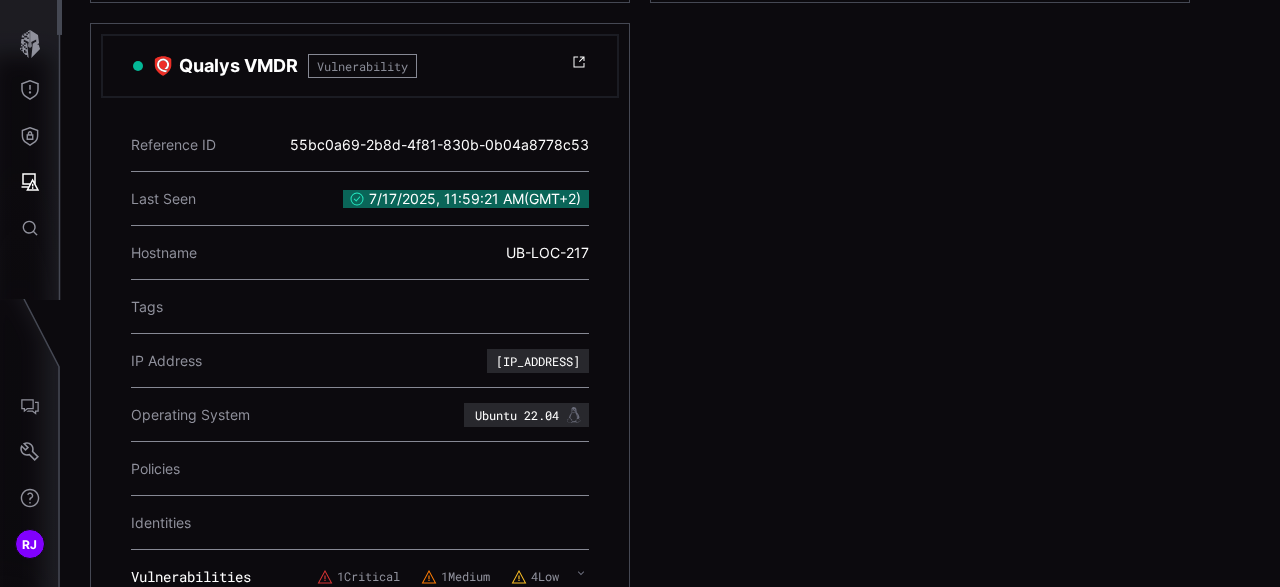 scroll, scrollTop: 1002, scrollLeft: 0, axis: vertical 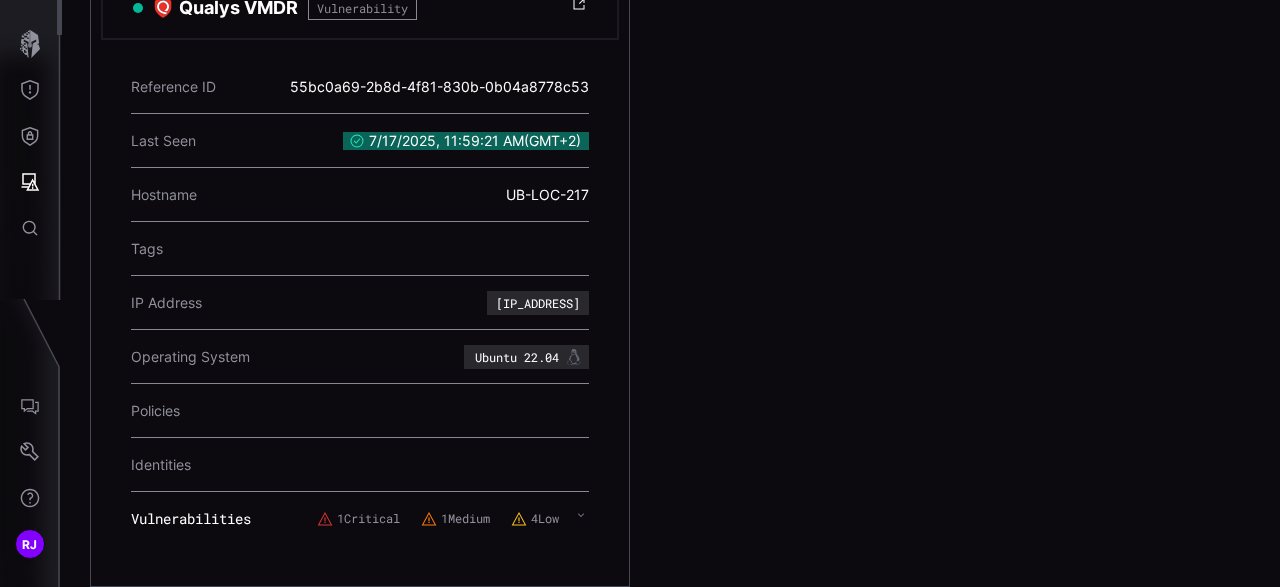 drag, startPoint x: 391, startPoint y: 524, endPoint x: 291, endPoint y: 513, distance: 100.60318 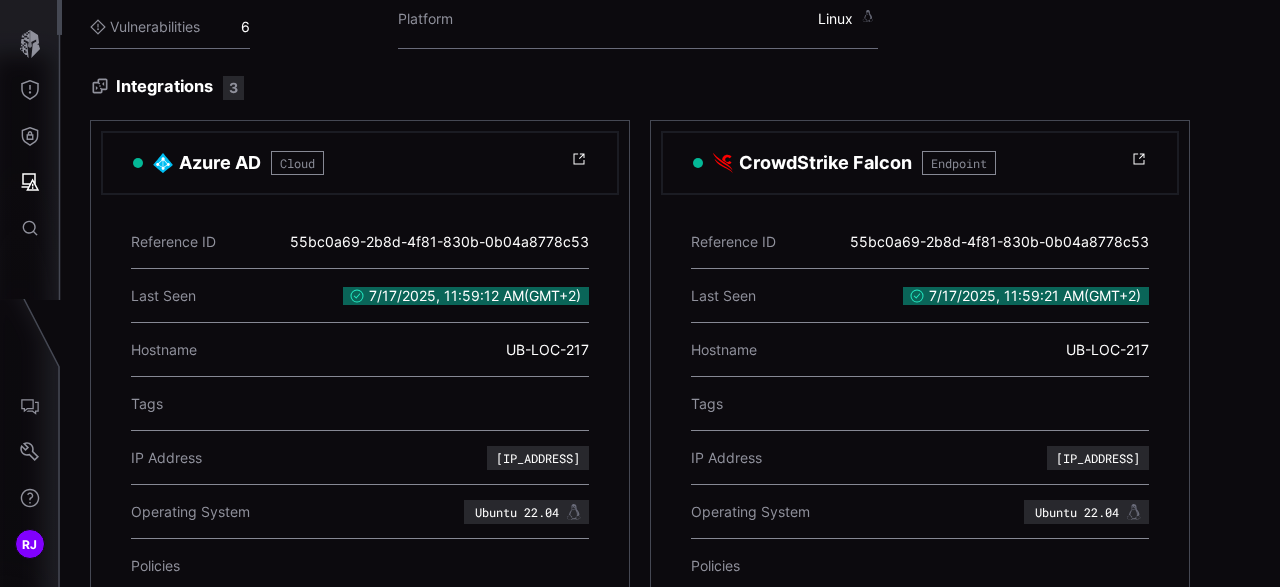 scroll, scrollTop: 0, scrollLeft: 0, axis: both 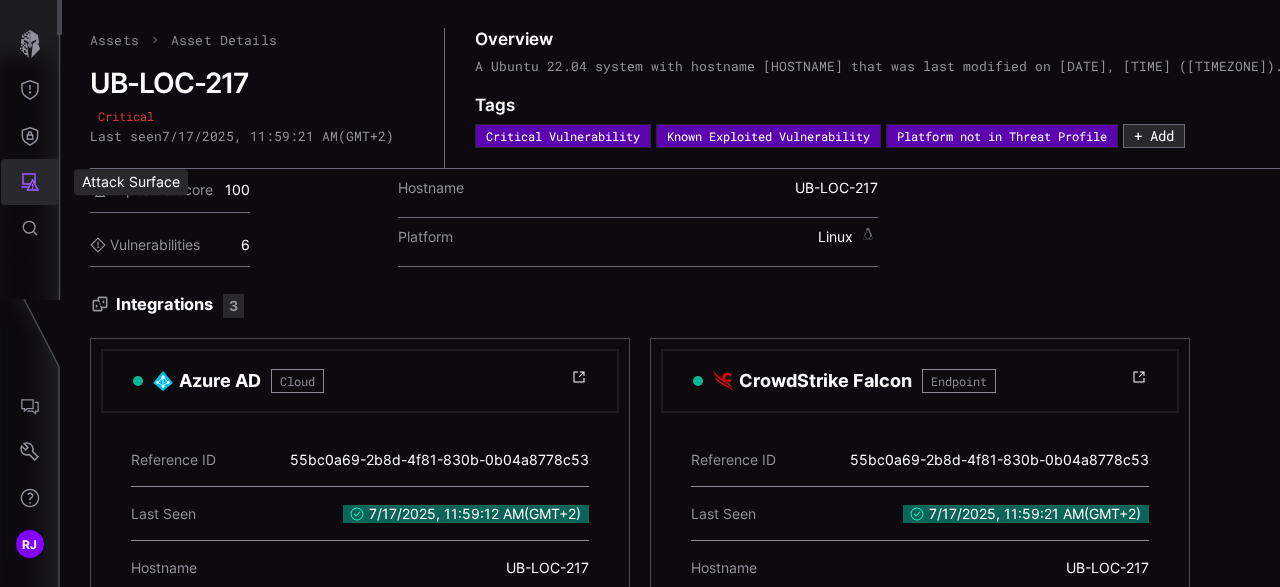 click at bounding box center [30, 182] 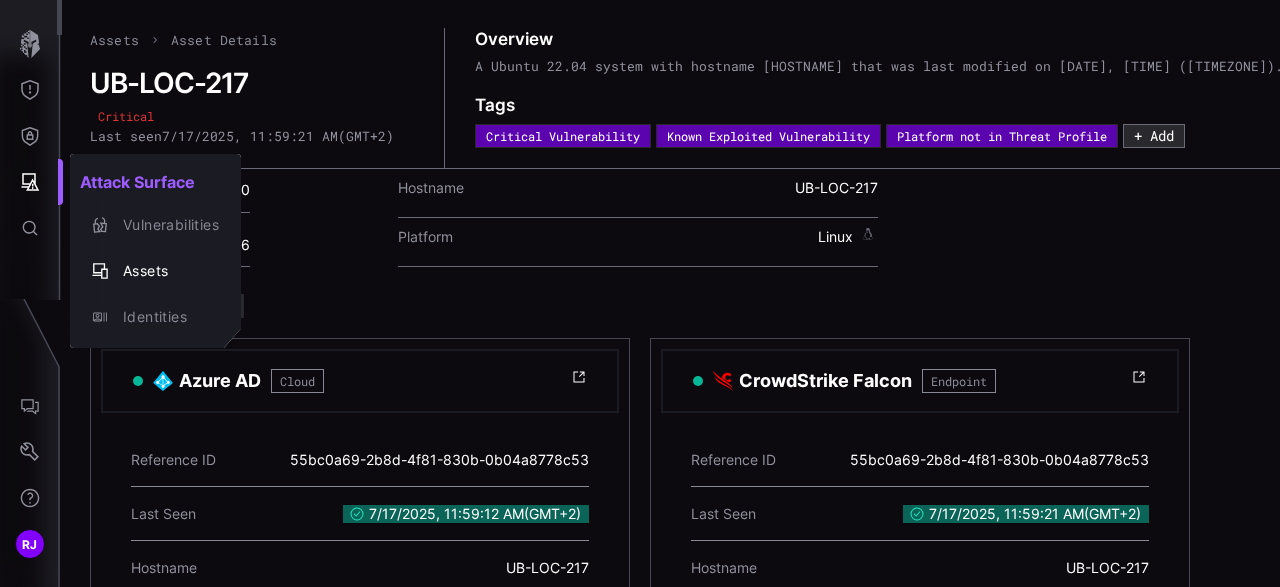 click at bounding box center [640, 293] 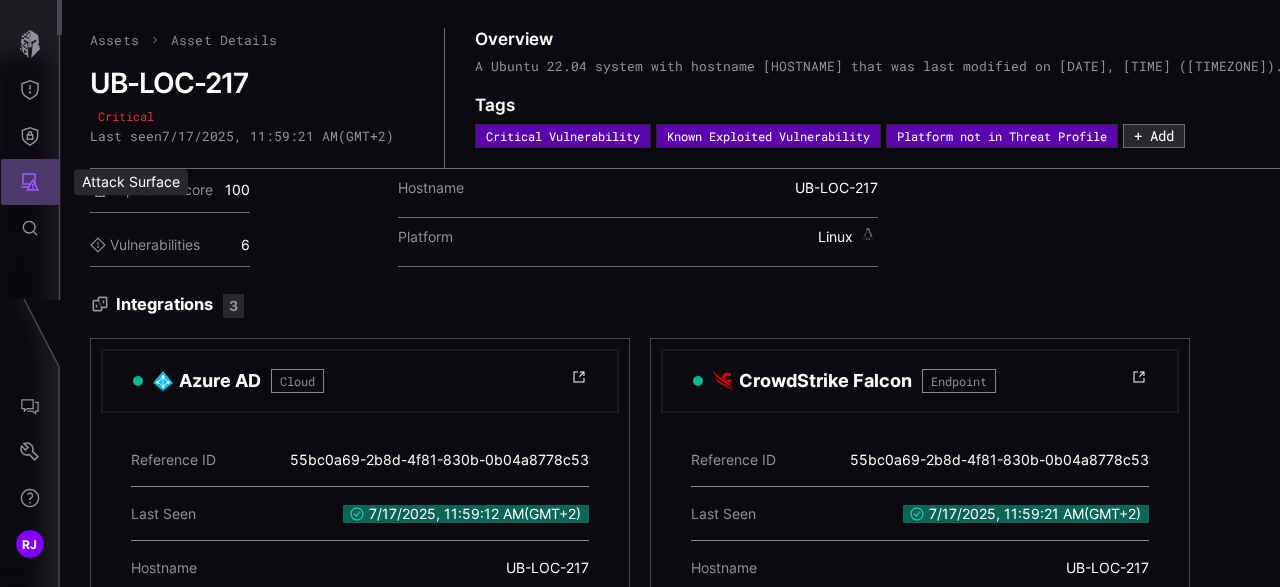 click at bounding box center (30, 182) 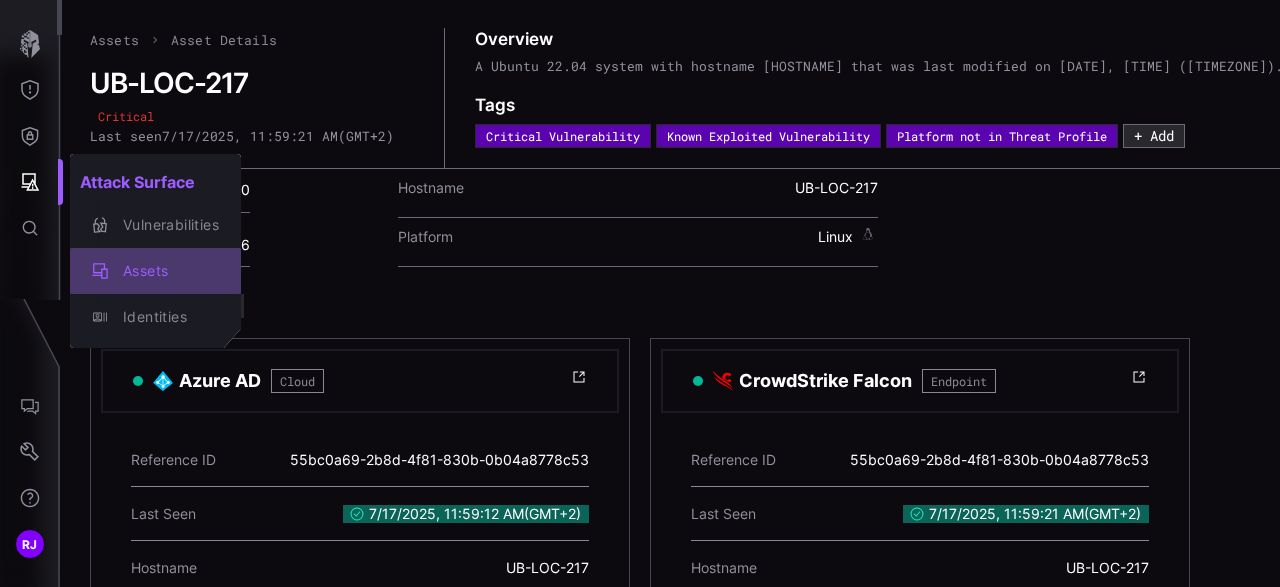 click on "Assets" at bounding box center (166, 271) 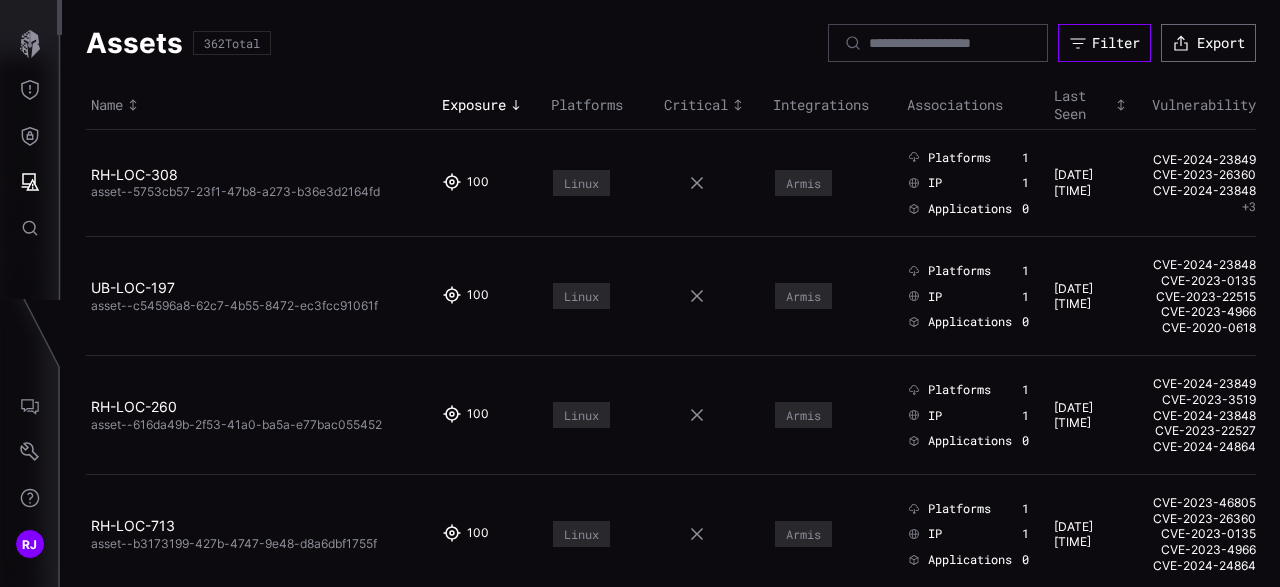 click on "Filter" at bounding box center [1116, 43] 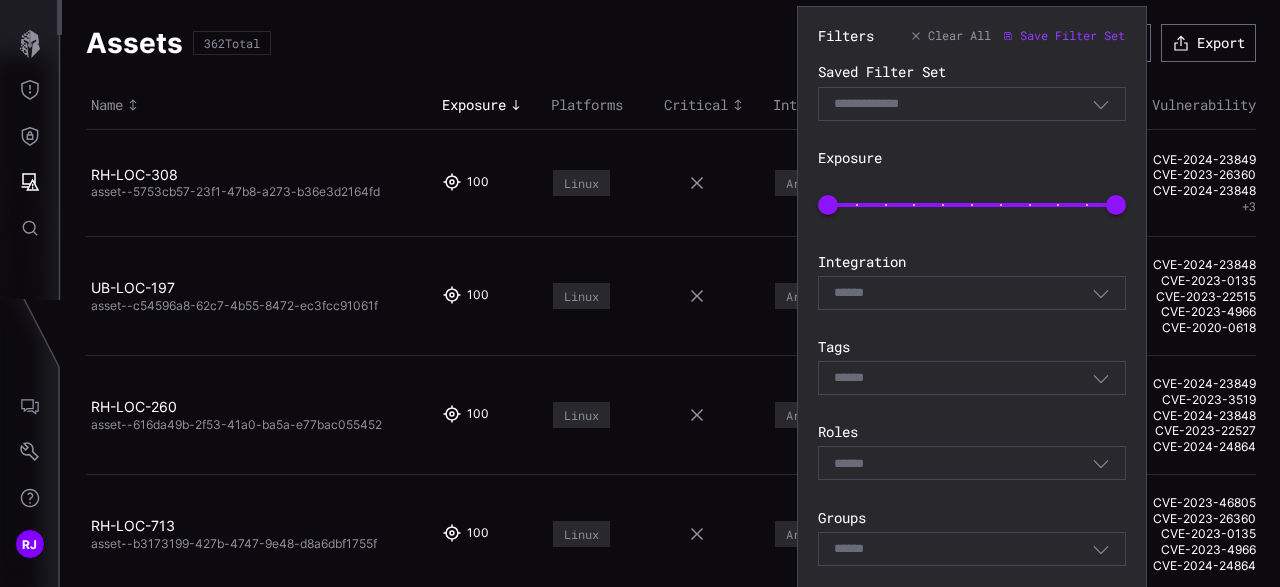 click on "Select" at bounding box center (963, 293) 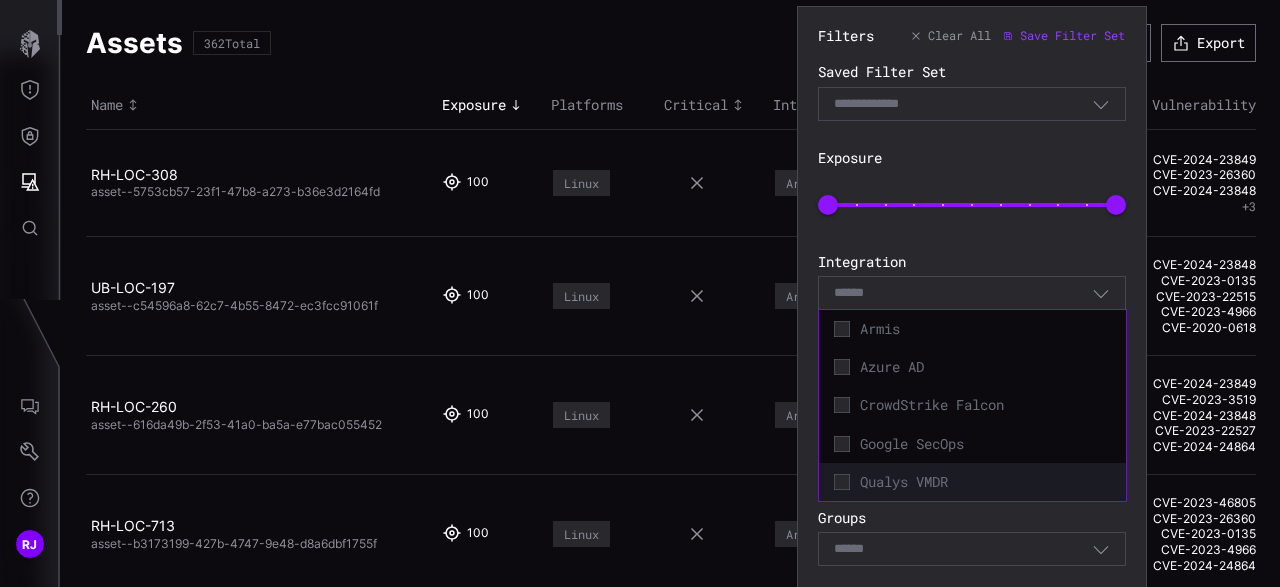 click on "Qualys VMDR" at bounding box center [972, 482] 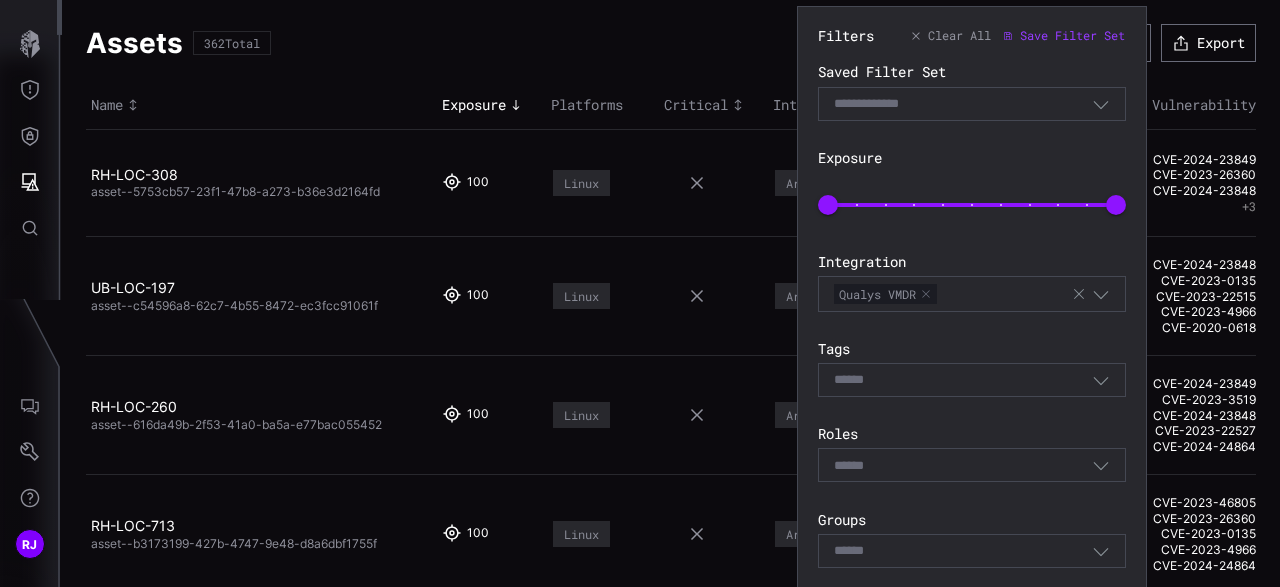 click on "Integration" at bounding box center (972, 262) 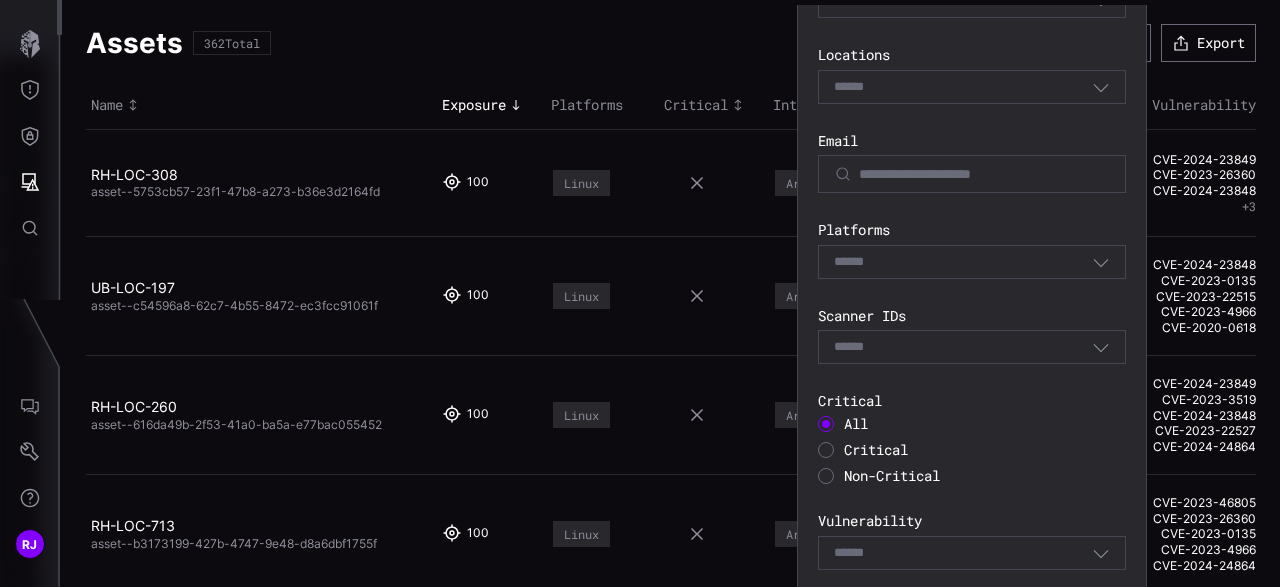 scroll, scrollTop: 633, scrollLeft: 0, axis: vertical 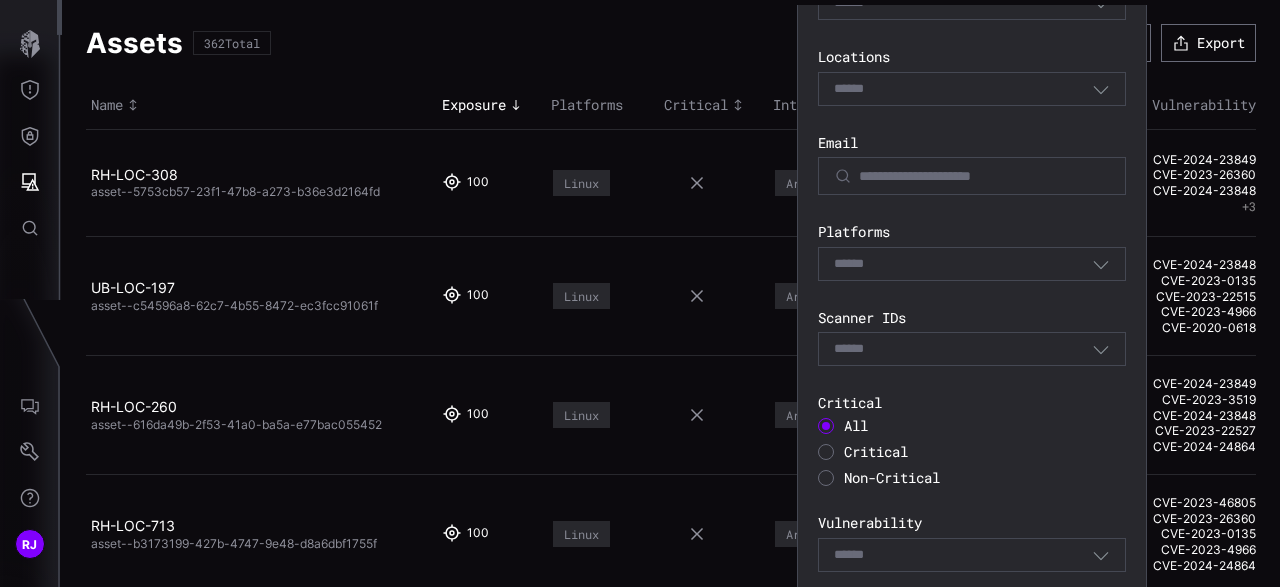 click at bounding box center (826, 452) 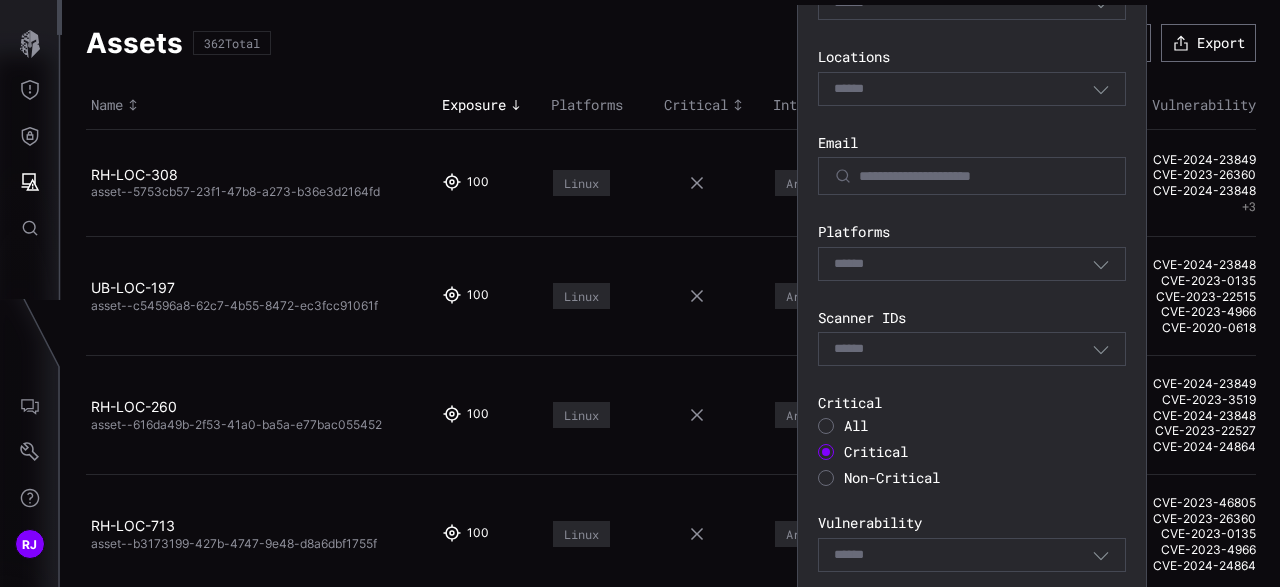 scroll, scrollTop: 737, scrollLeft: 0, axis: vertical 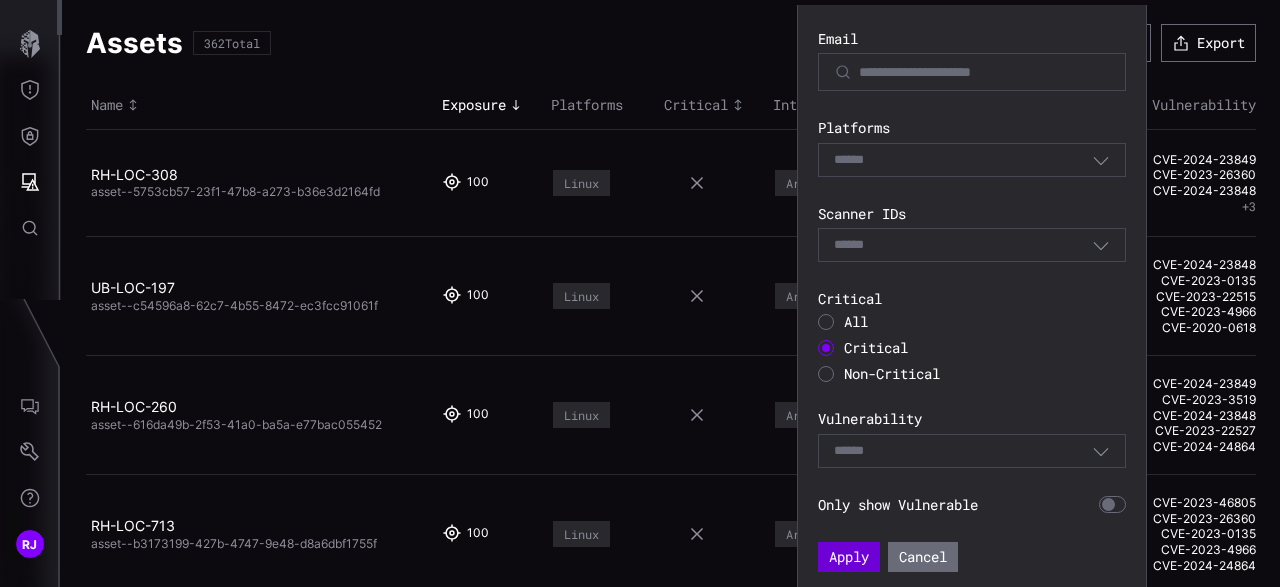 click on "Apply" at bounding box center [849, 557] 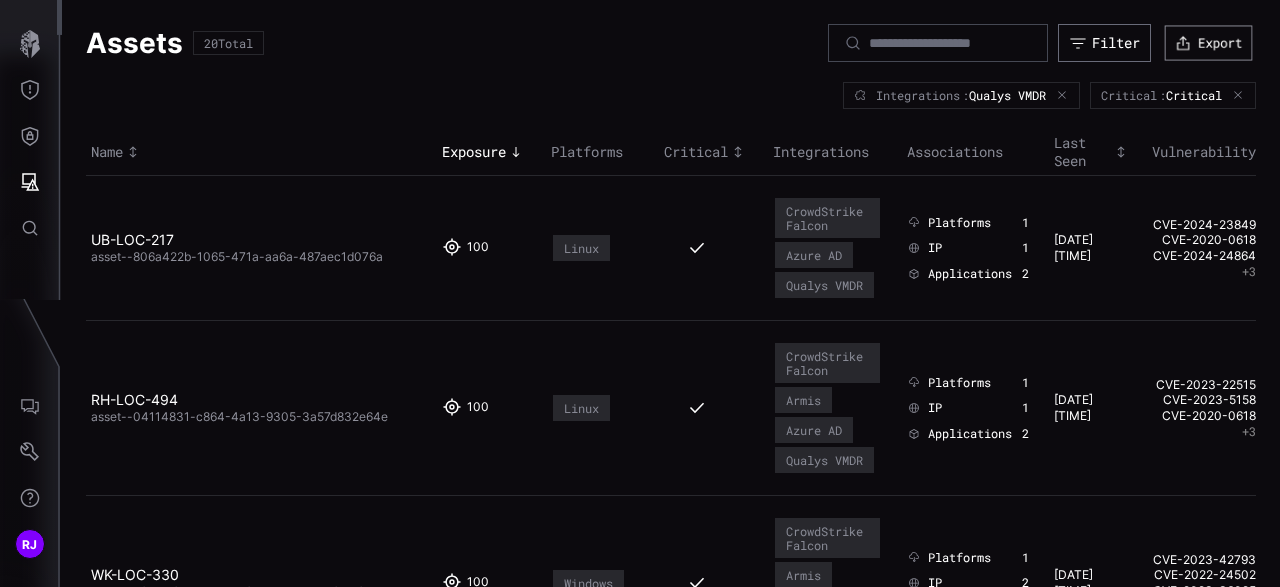 click on "Export" at bounding box center (1209, 42) 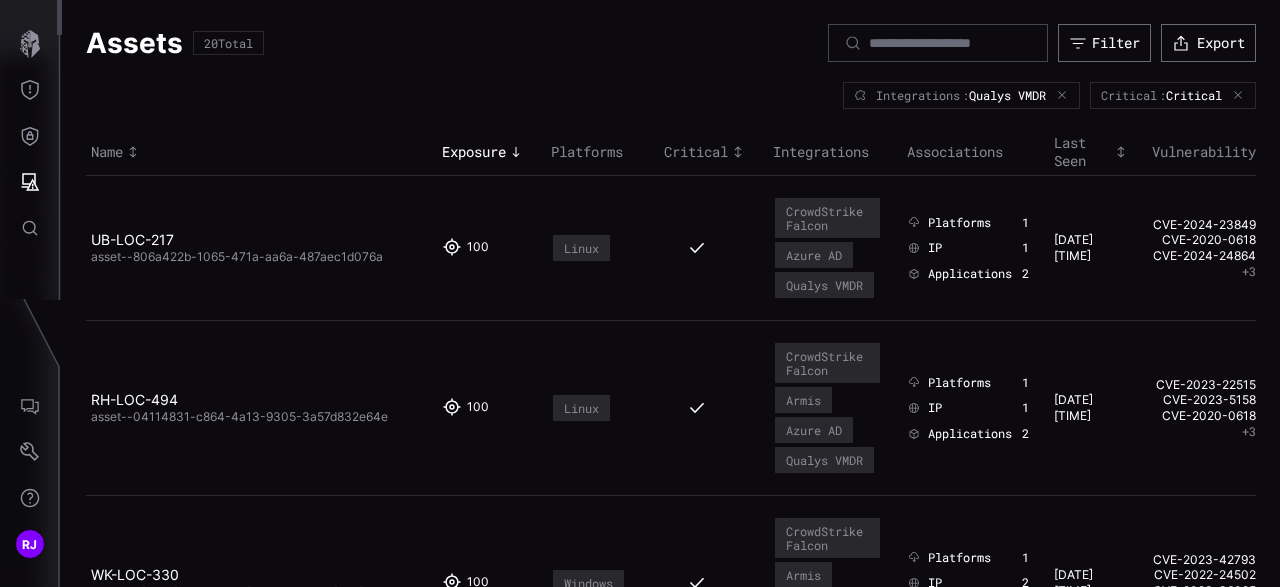 click on "Assets 20  Total Filter Export Integrations :  Qualys VMDR   Critical :  Critical   Name Exposure Platforms Critical Integrations Associations Last Seen Vulnerability [HOSTNAME] asset--806a422b-1065-471a-aa6a-487aec1d076a 100 Linux CrowdStrike Falcon Azure AD Qualys VMDR   Platforms 1   IP 1   Applications 2 [DATE] [TIME] [TIMEZONE] CVE-2024-23849 CVE-2020-0618 CVE-2024-24864 + 3 [HOSTNAME] asset--04114831-c864-4a13-9305-3a57d832e64e 100 Linux CrowdStrike Falcon Armis Azure AD Qualys VMDR   Platforms 1   IP 1   Applications 2 [DATE] [TIME] [TIMEZONE] CVE-2023-22515 CVE-2023-5158 CVE-2020-0618 + 3 [HOSTNAME] asset--4f285ef9-296a-429f-8d12-b49ab4f266fd 100 Windows CrowdStrike Falcon Armis Azure AD Qualys VMDR   Platforms 1   IP 2   Applications 2 [DATE] [TIME] [TIMEZONE] CVE-2023-42793 CVE-2022-24502 CVE-2023-36025 + 4 [HOSTNAME] asset--b60a380f-aadd-4368-9b06-8af4aaeb4ca9 100 Linux CrowdStrike Falcon Azure AD Qualys VMDR   Platforms 1   IP 1   Applications 2 [DATE] [TIME] [TIMEZONE] CVE-2023-46805 [HOSTNAME] 1" at bounding box center (671, 1615) 